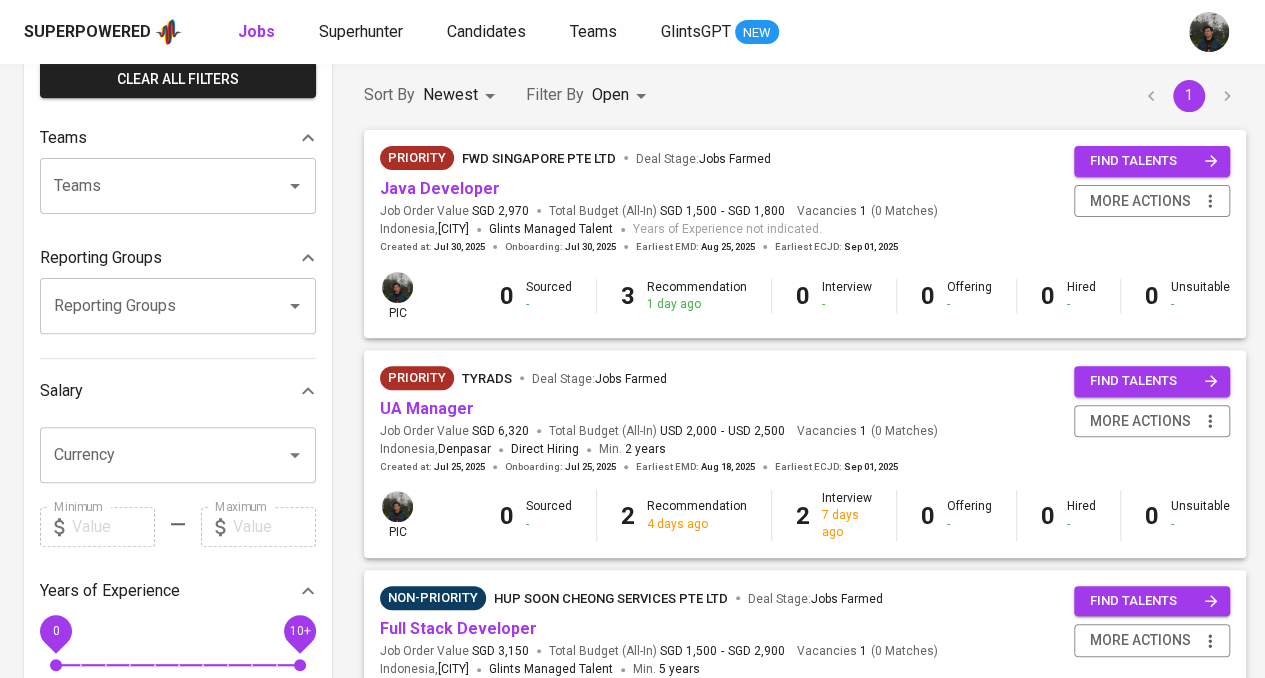 scroll, scrollTop: 200, scrollLeft: 0, axis: vertical 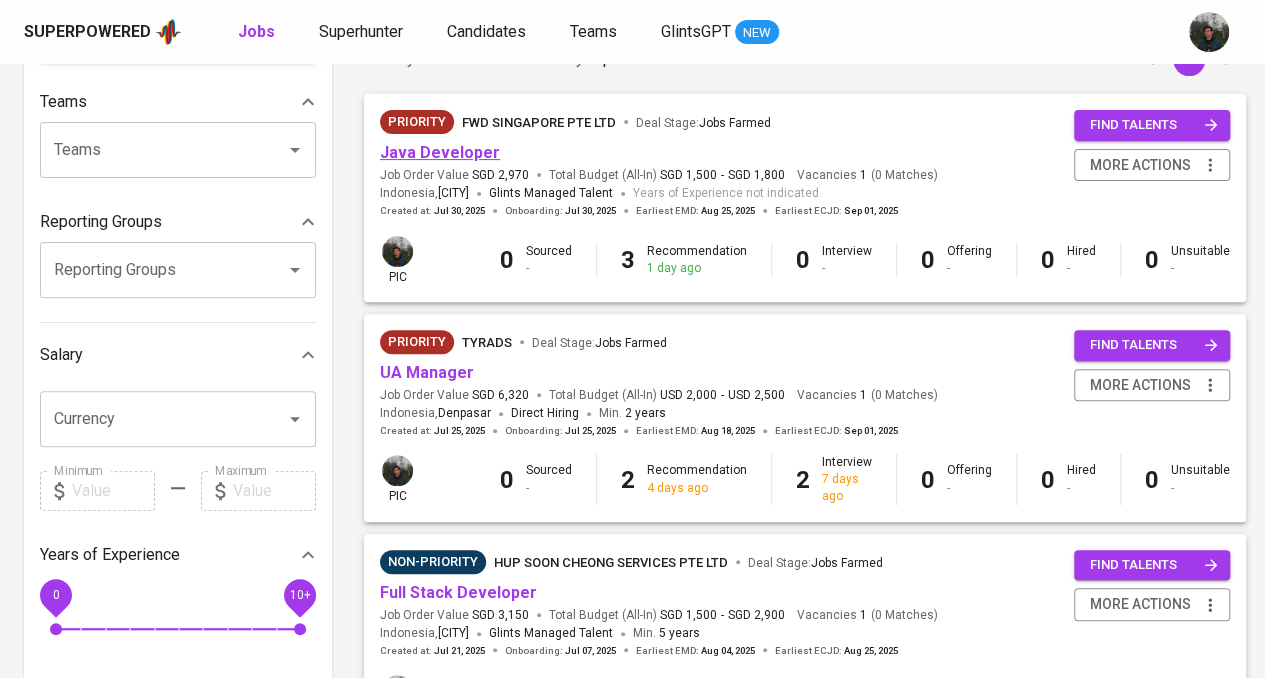 click on "Java Developer" at bounding box center [440, 152] 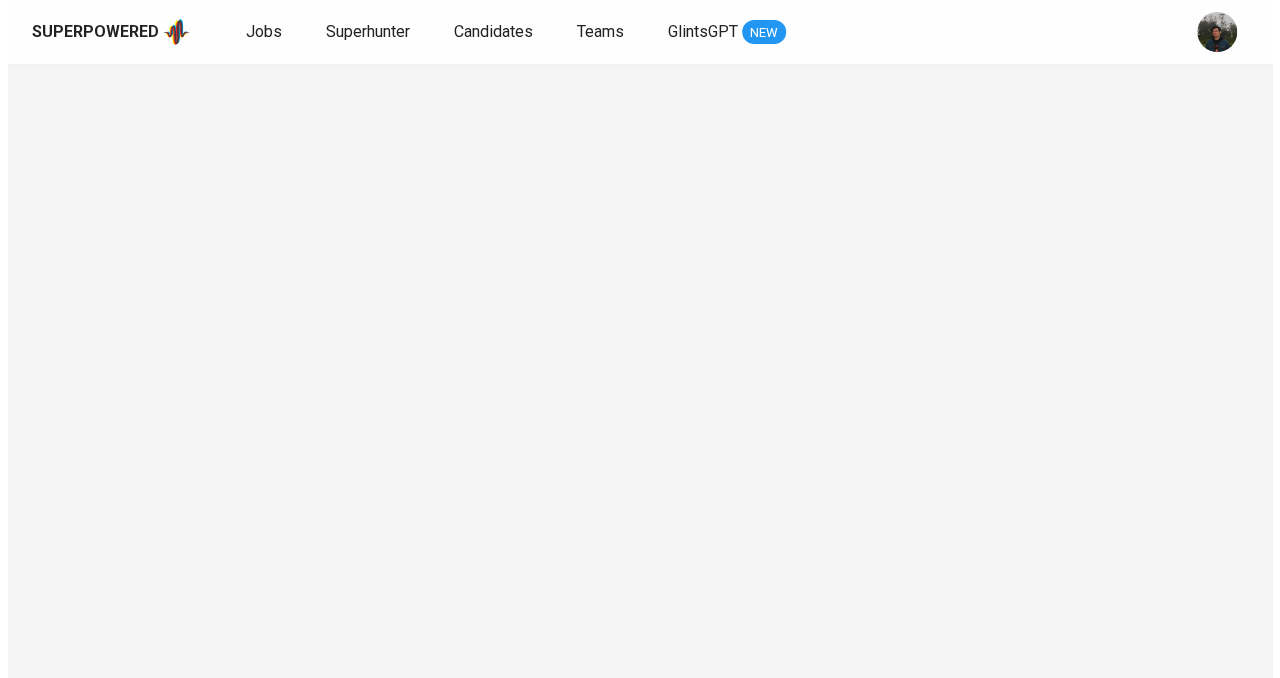 scroll, scrollTop: 0, scrollLeft: 0, axis: both 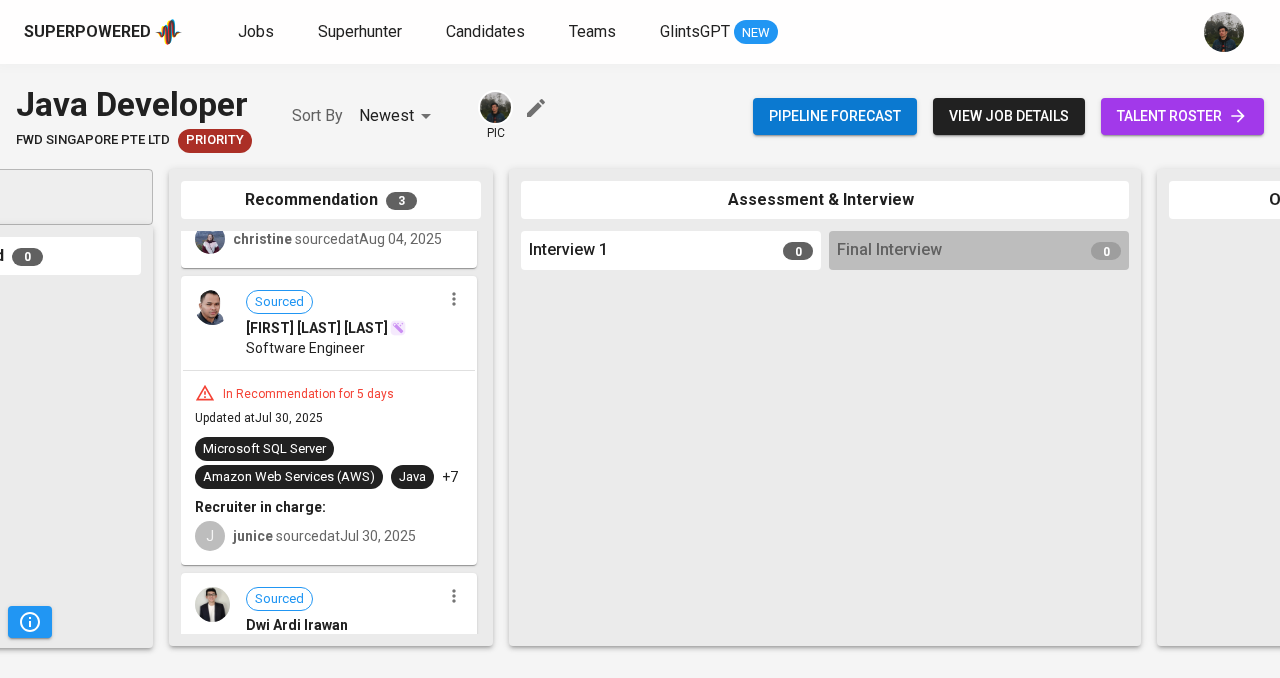 click 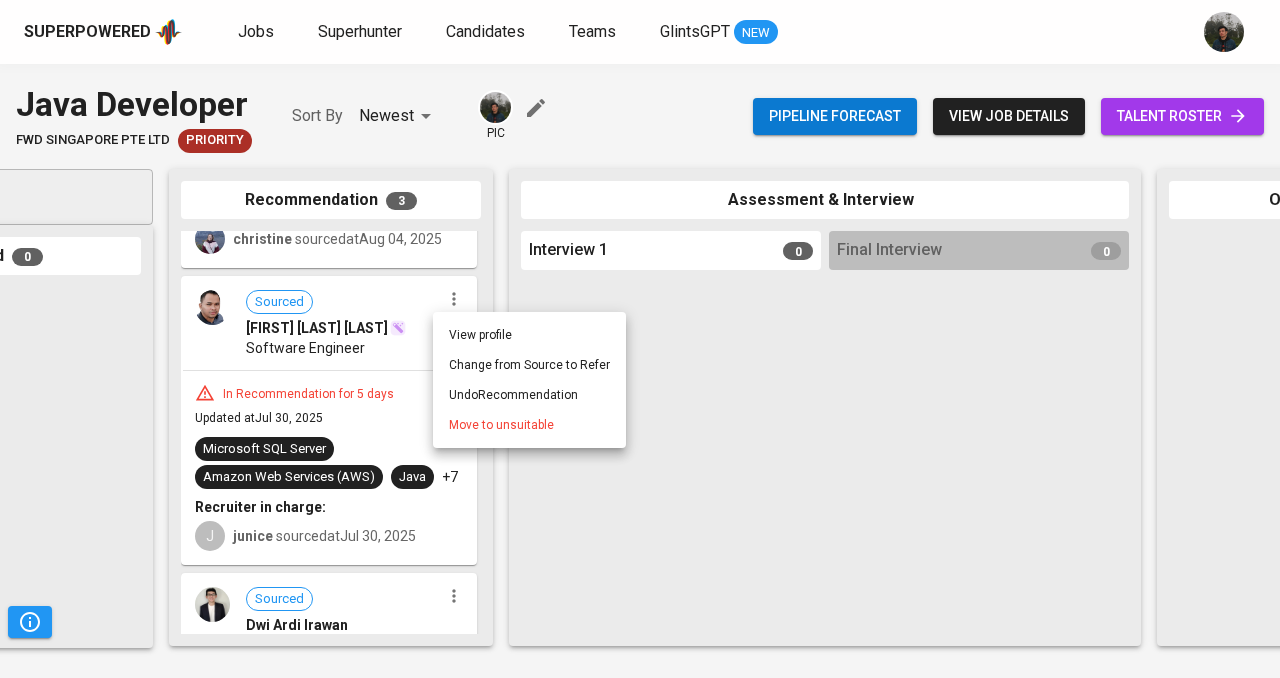 click on "Move to unsuitable" at bounding box center (501, 425) 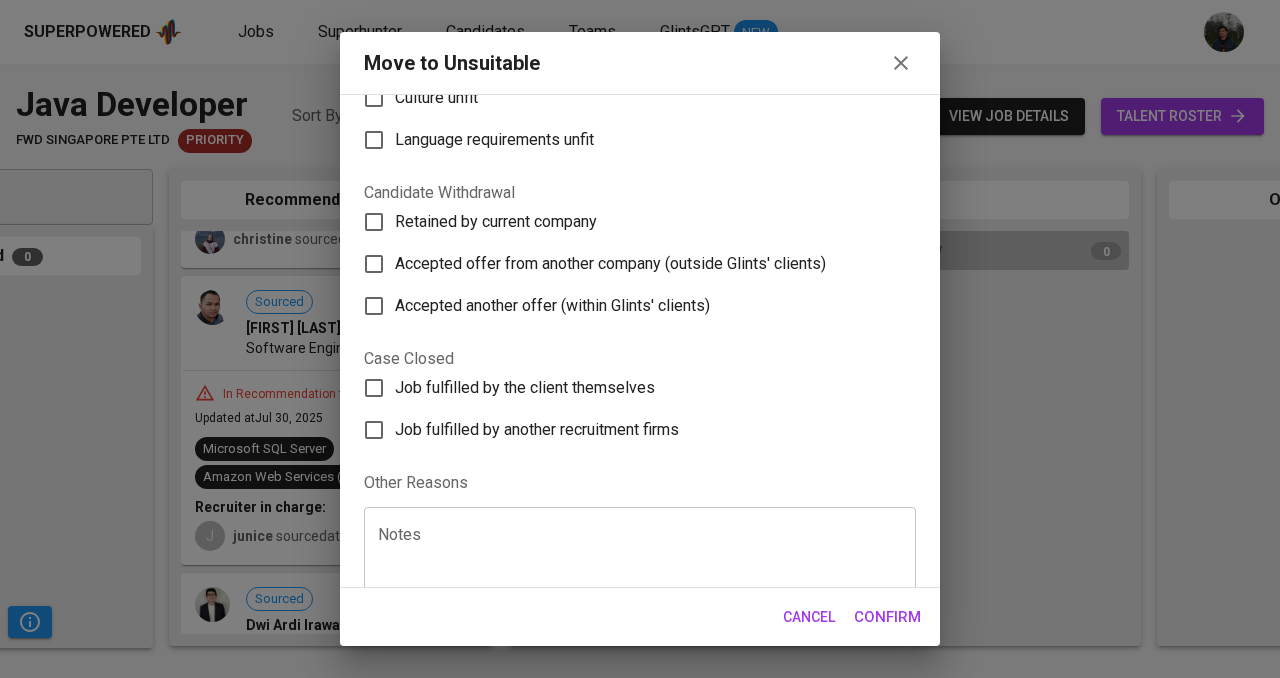 scroll, scrollTop: 0, scrollLeft: 0, axis: both 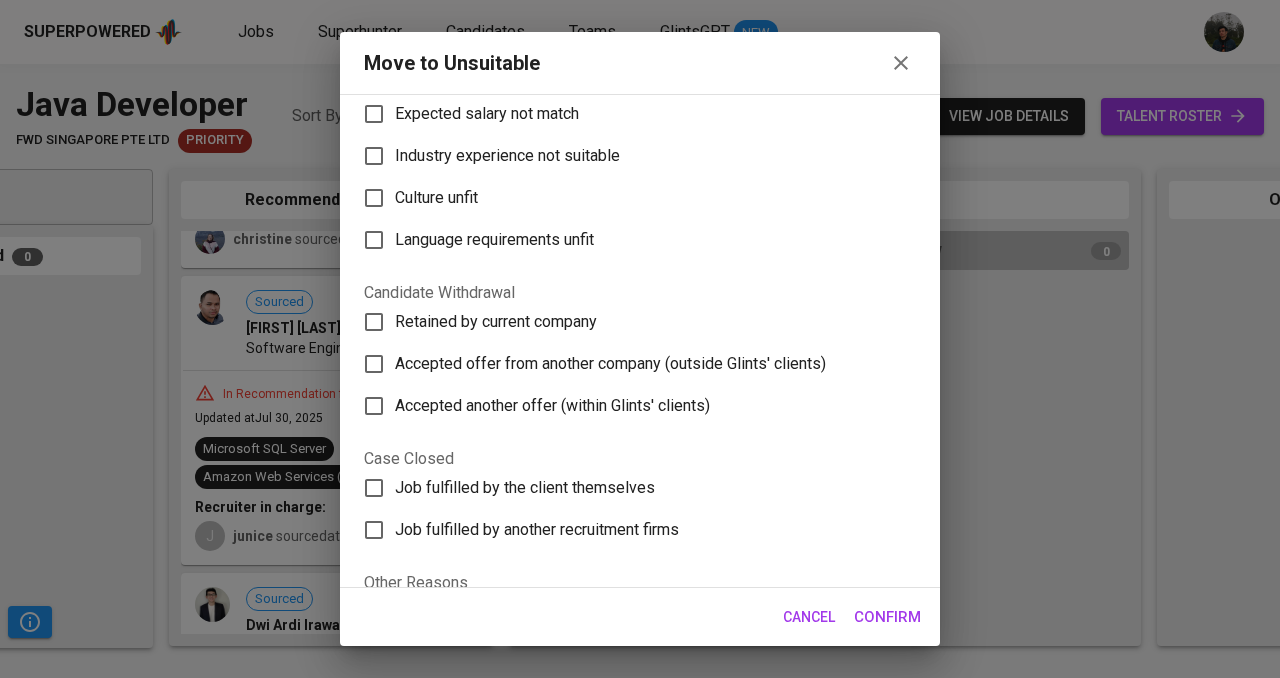 click on "Accepted offer from another company (outside Glints' clients)" at bounding box center [610, 364] 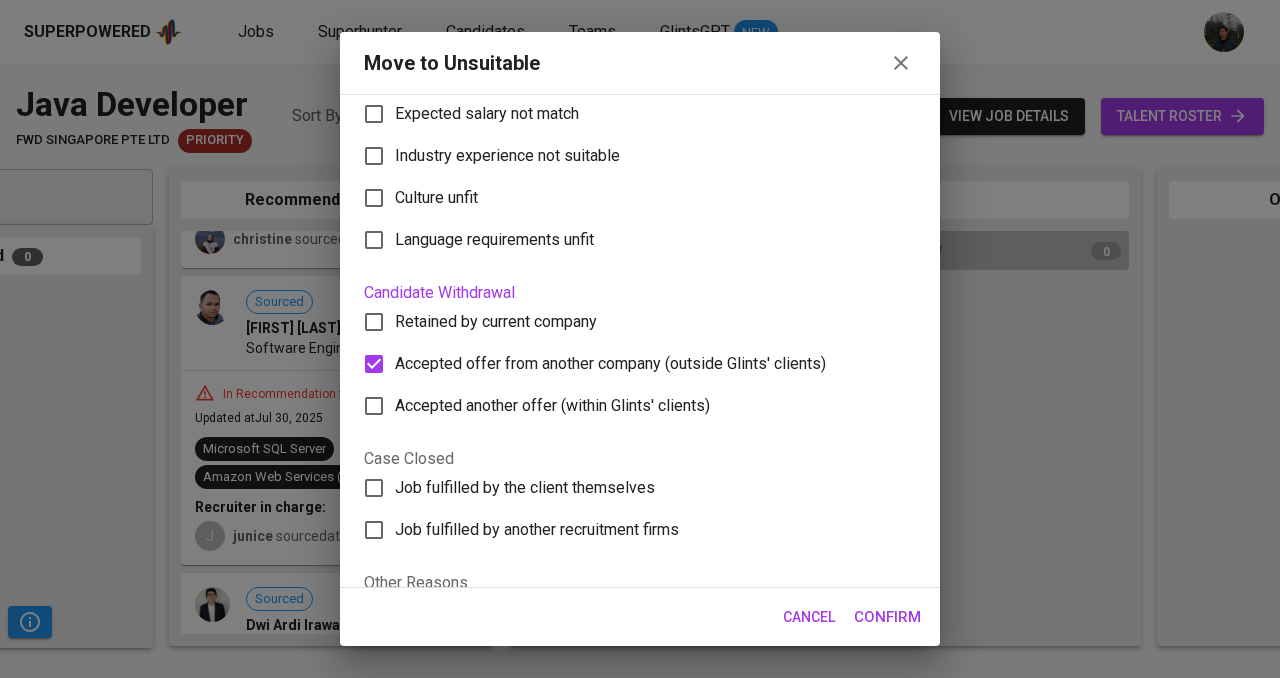 click on "Confirm" at bounding box center (887, 617) 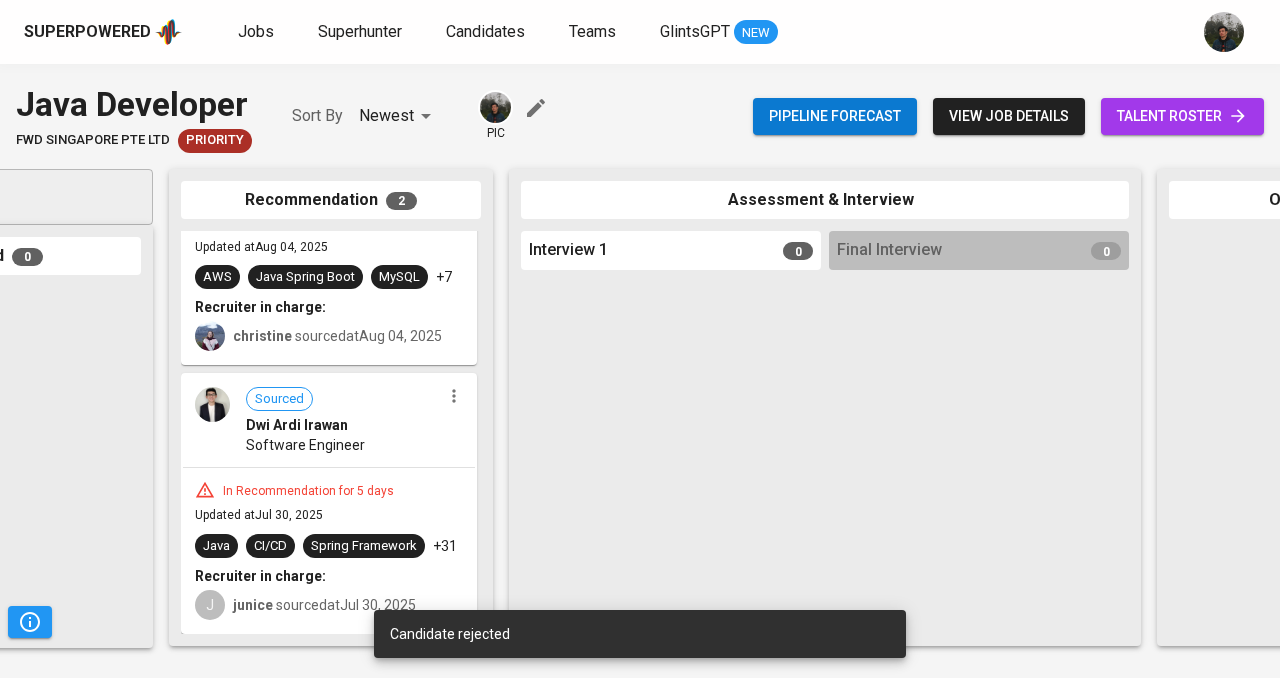 scroll, scrollTop: 142, scrollLeft: 0, axis: vertical 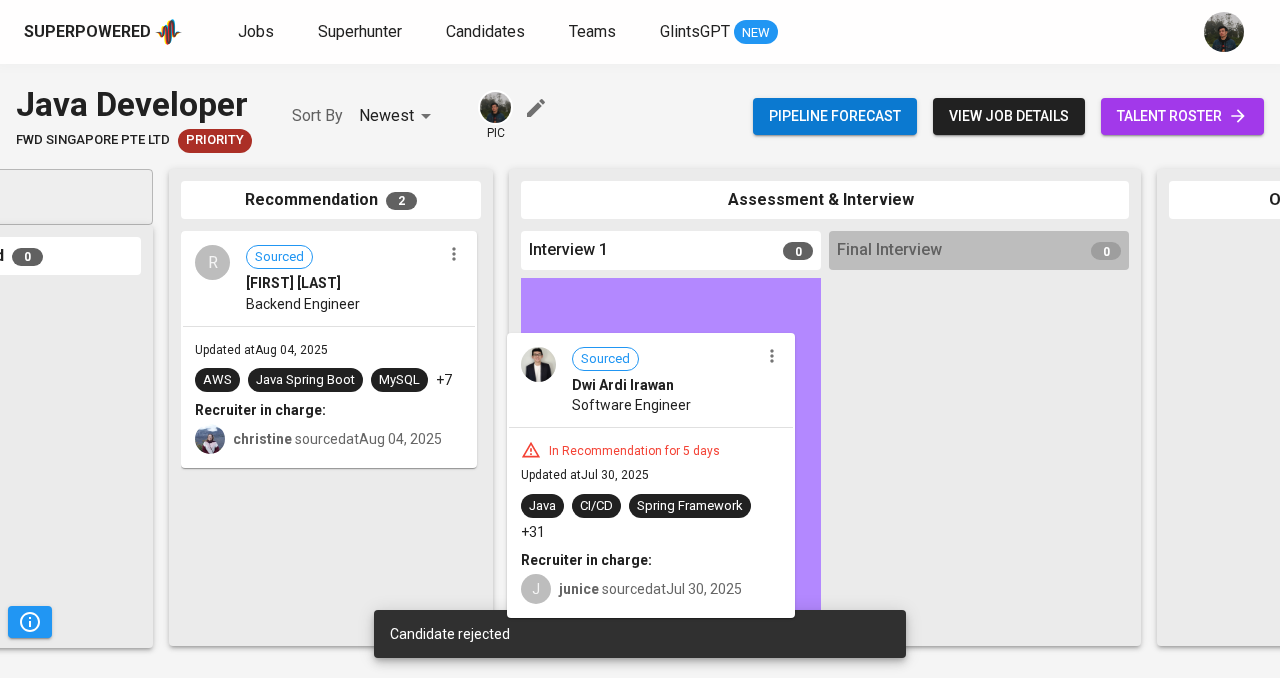 drag, startPoint x: 384, startPoint y: 380, endPoint x: 716, endPoint y: 379, distance: 332.0015 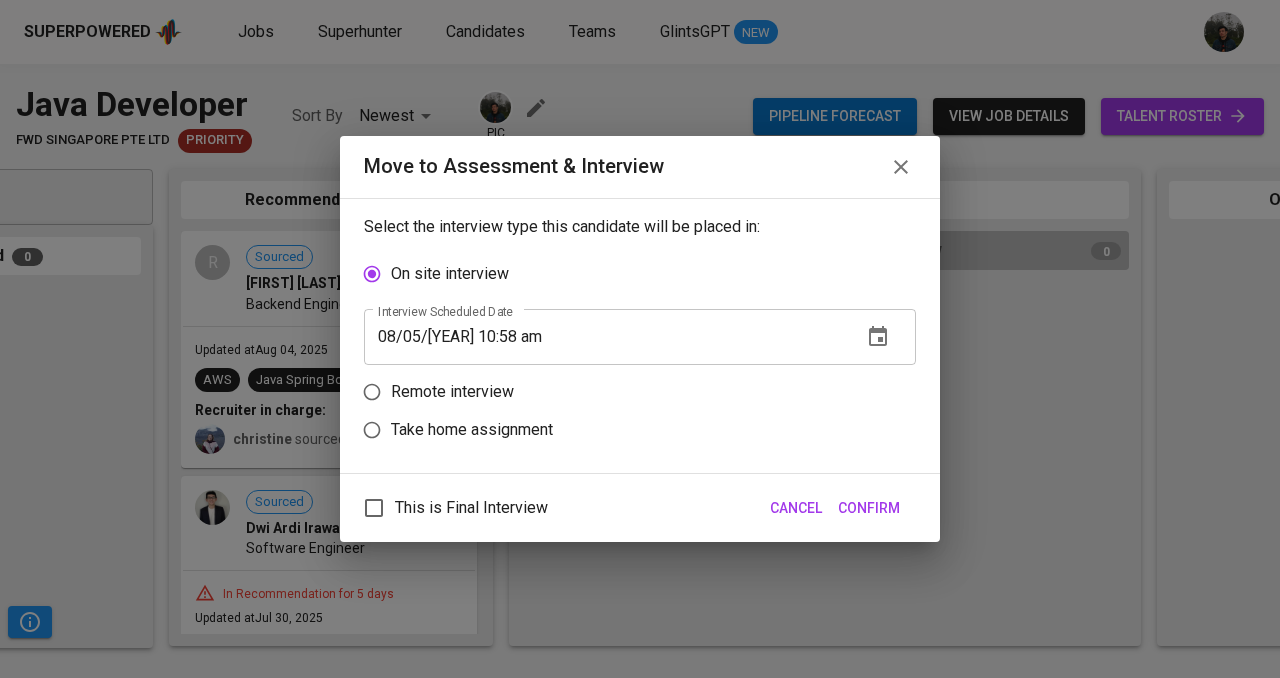 click on "Remote interview" at bounding box center (452, 392) 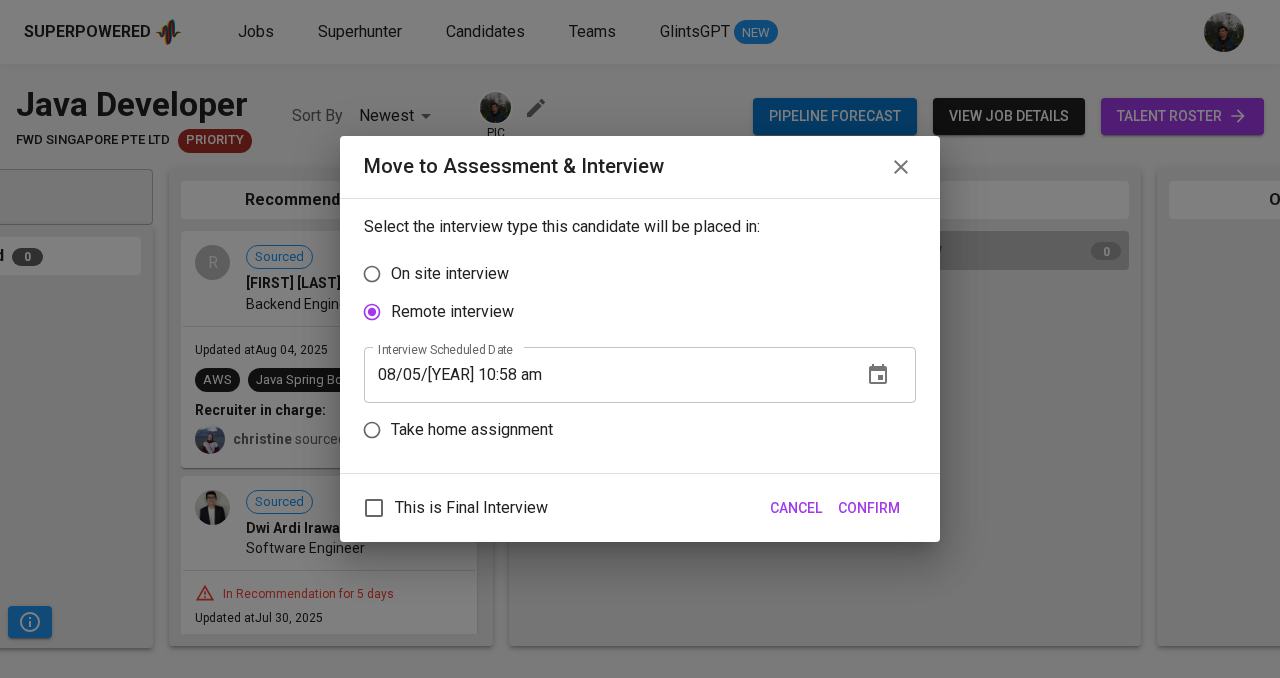 click on "Confirm" at bounding box center [869, 508] 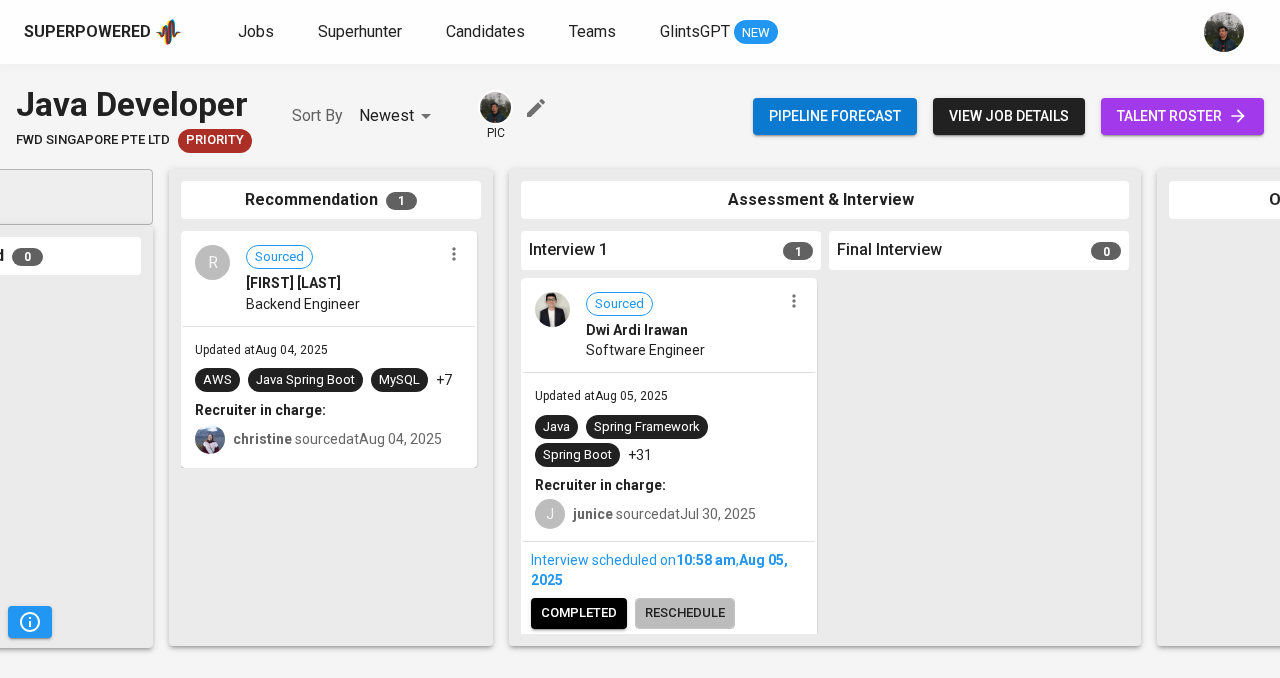 click on "reschedule" at bounding box center [685, 613] 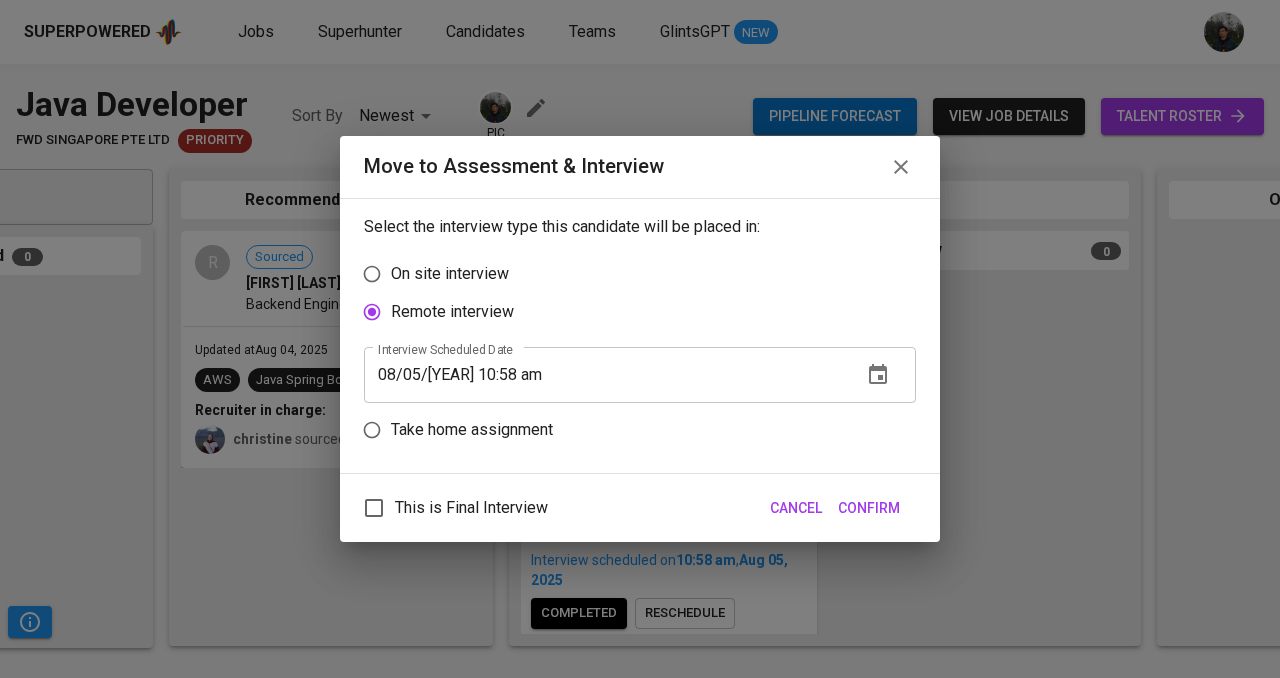click 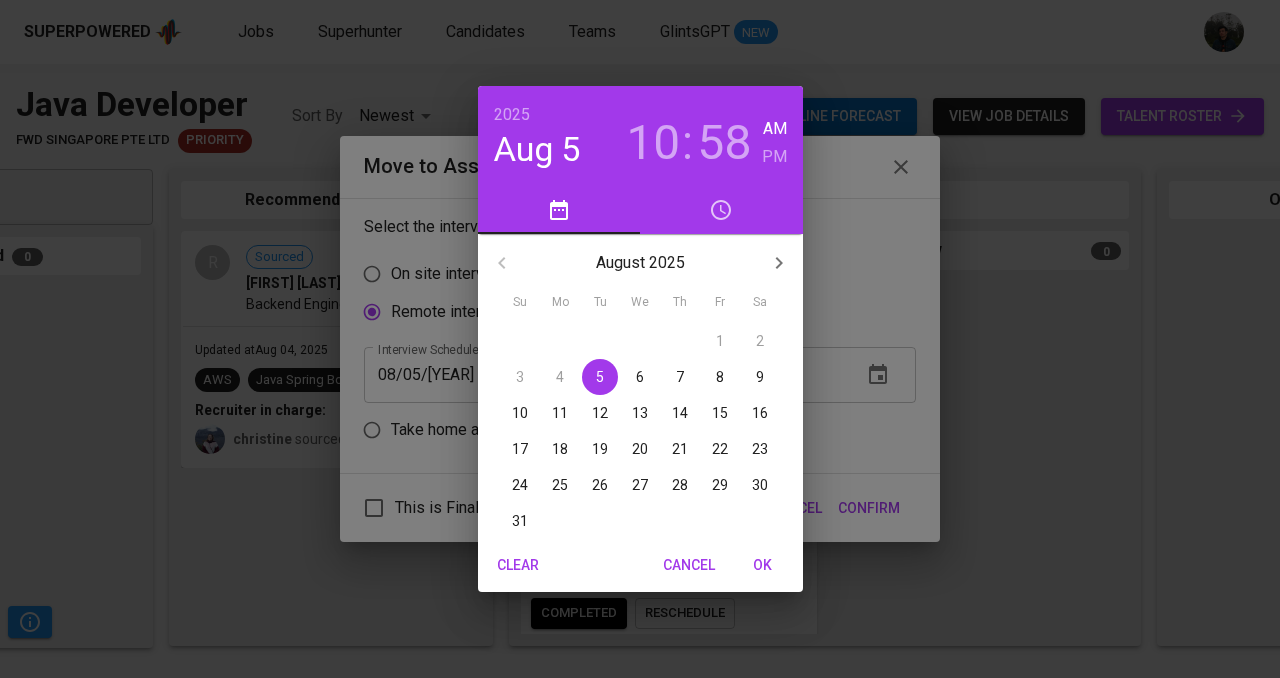 click on "6" at bounding box center (640, 377) 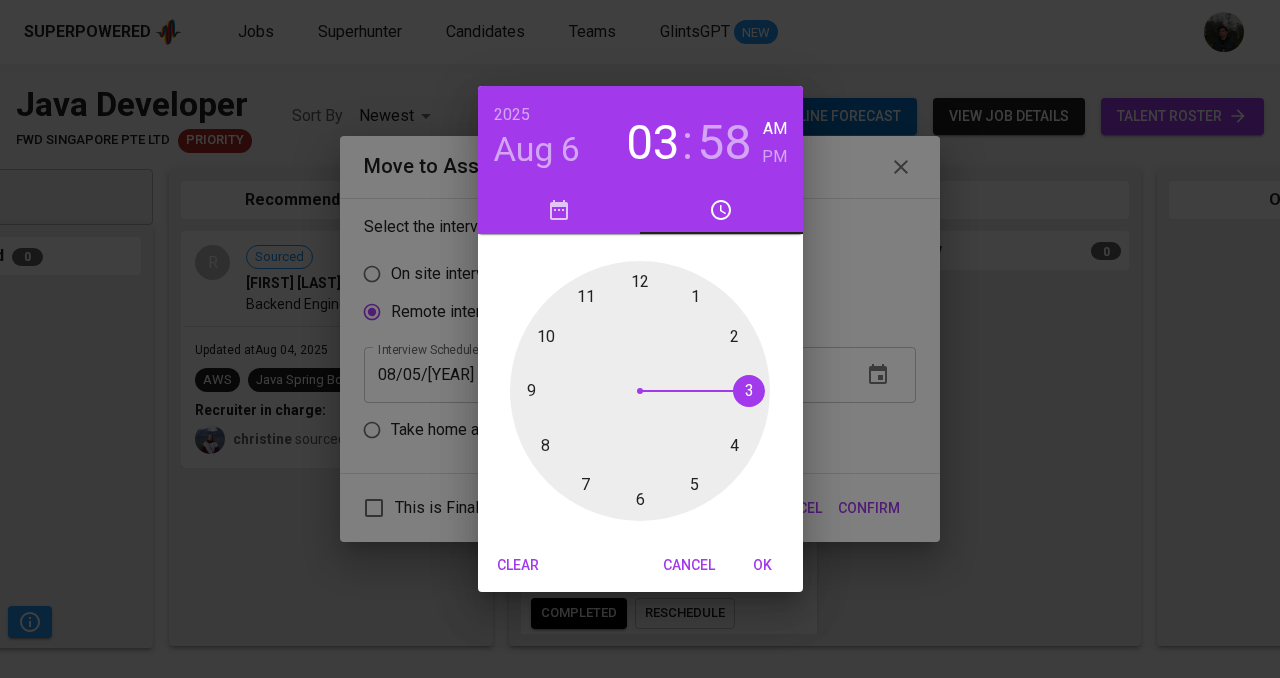 drag, startPoint x: 546, startPoint y: 327, endPoint x: 748, endPoint y: 387, distance: 210.72256 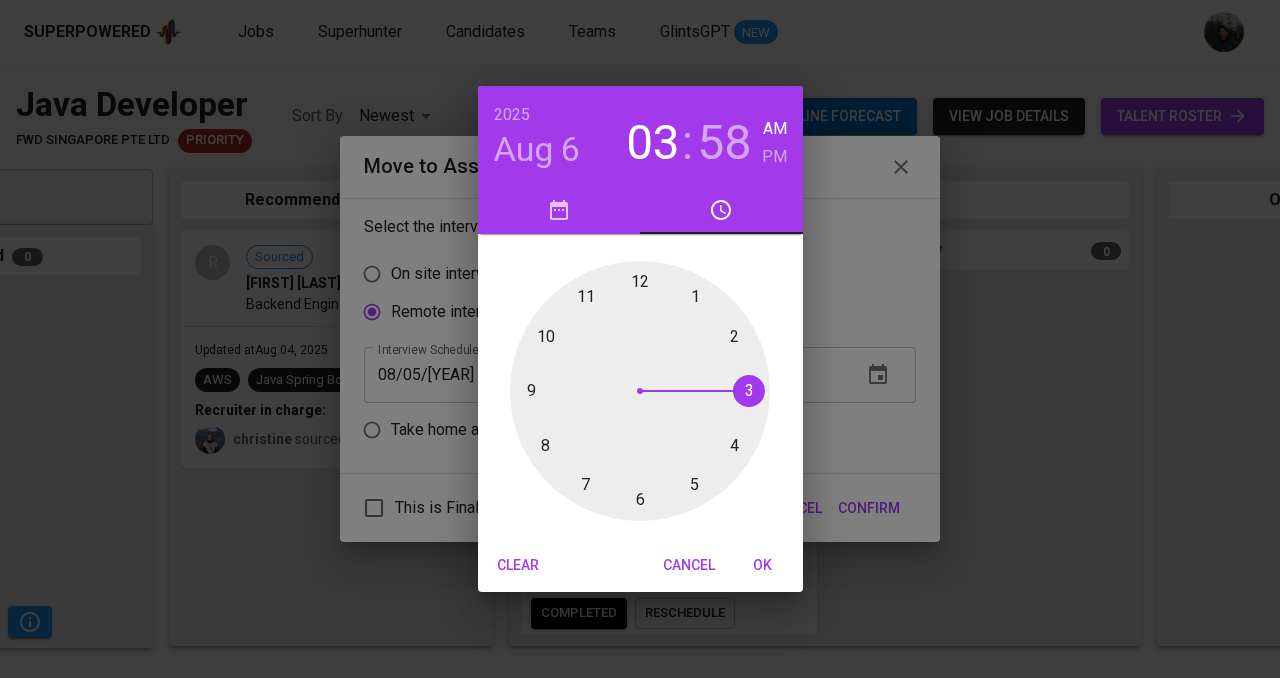 click at bounding box center (640, 391) 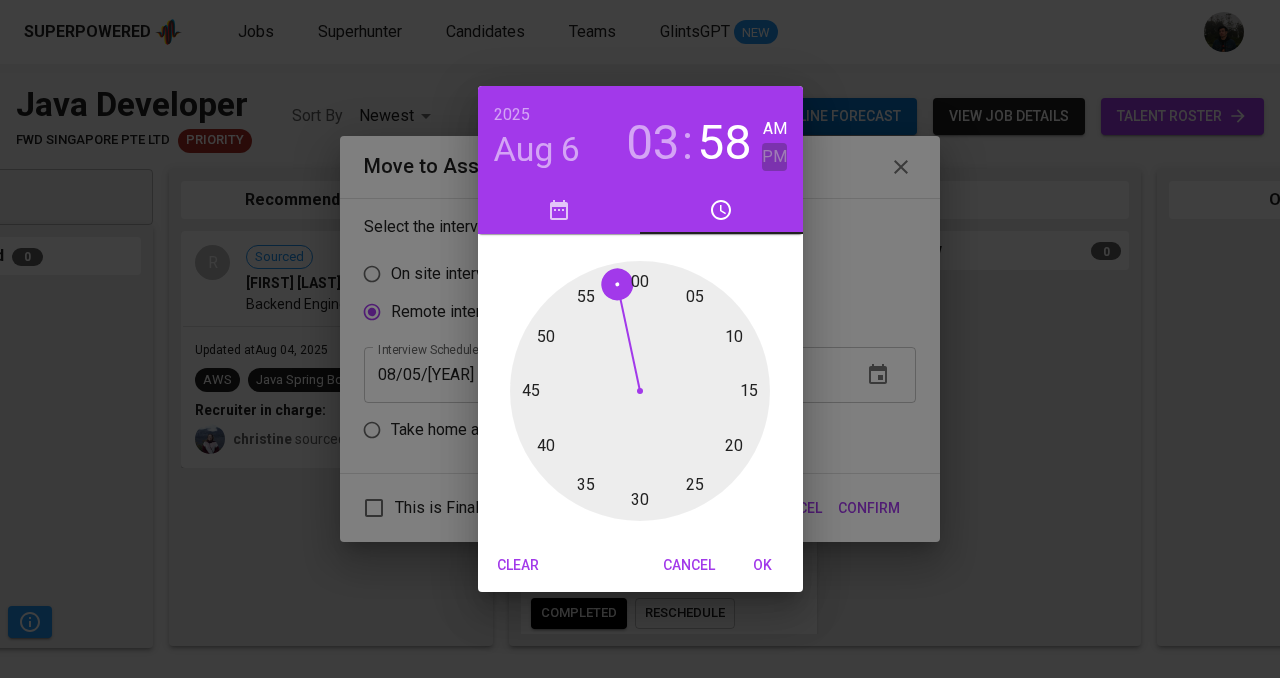 click on "PM" at bounding box center (774, 157) 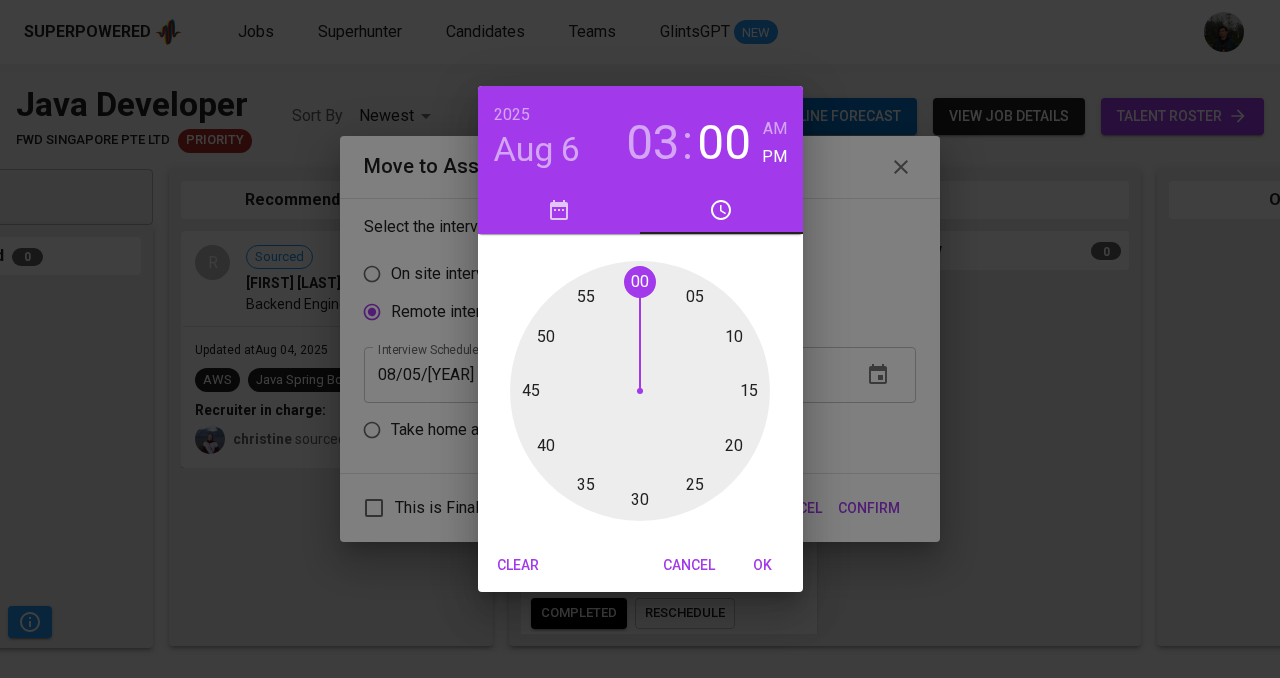 drag, startPoint x: 623, startPoint y: 283, endPoint x: 637, endPoint y: 283, distance: 14 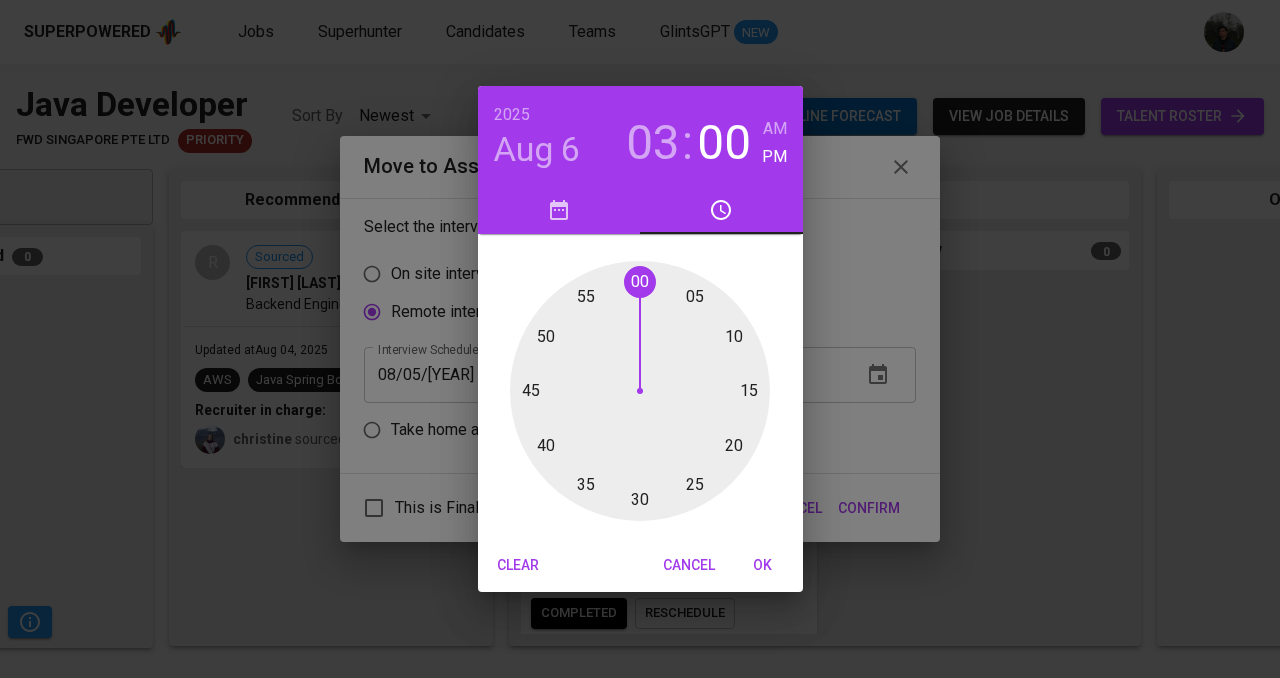 click at bounding box center [640, 391] 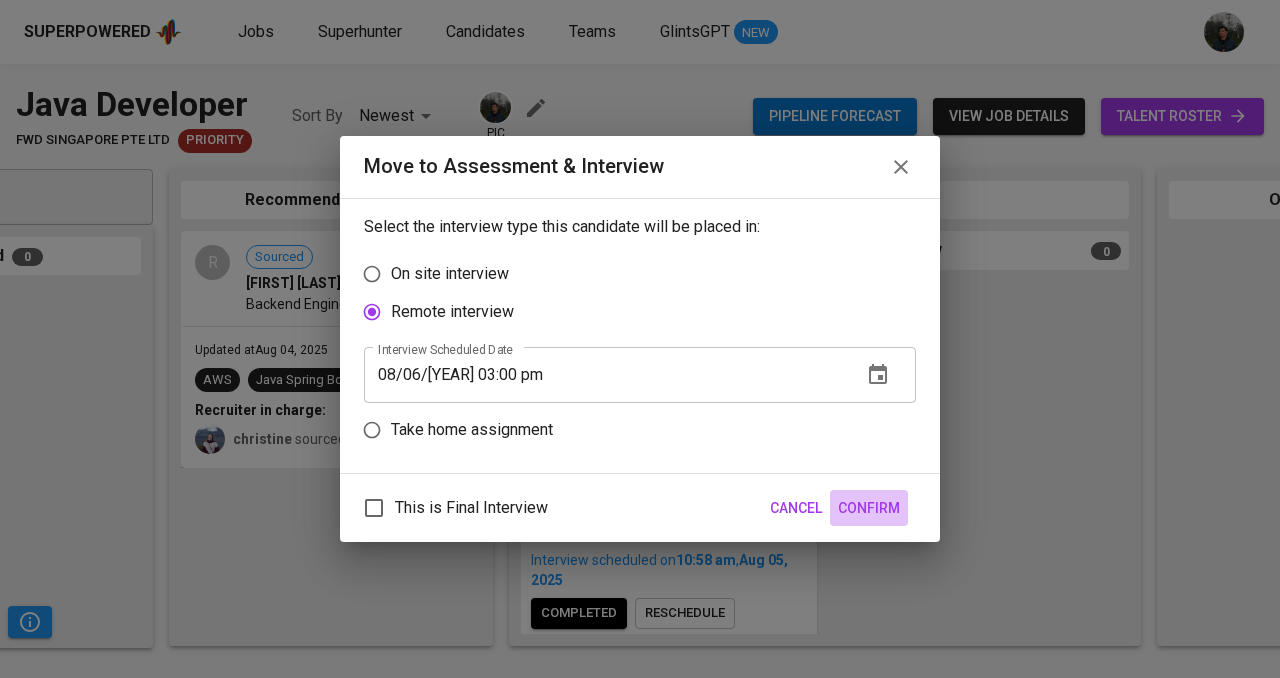 click on "Confirm" at bounding box center [869, 508] 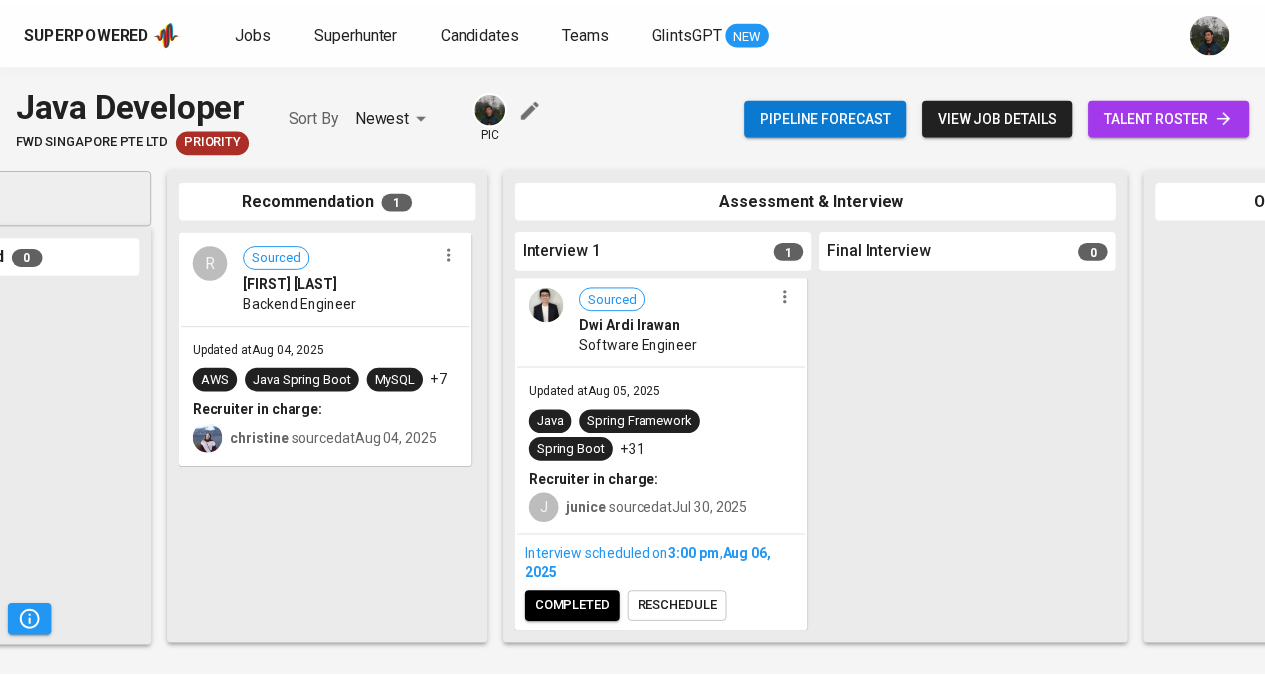 scroll, scrollTop: 20, scrollLeft: 0, axis: vertical 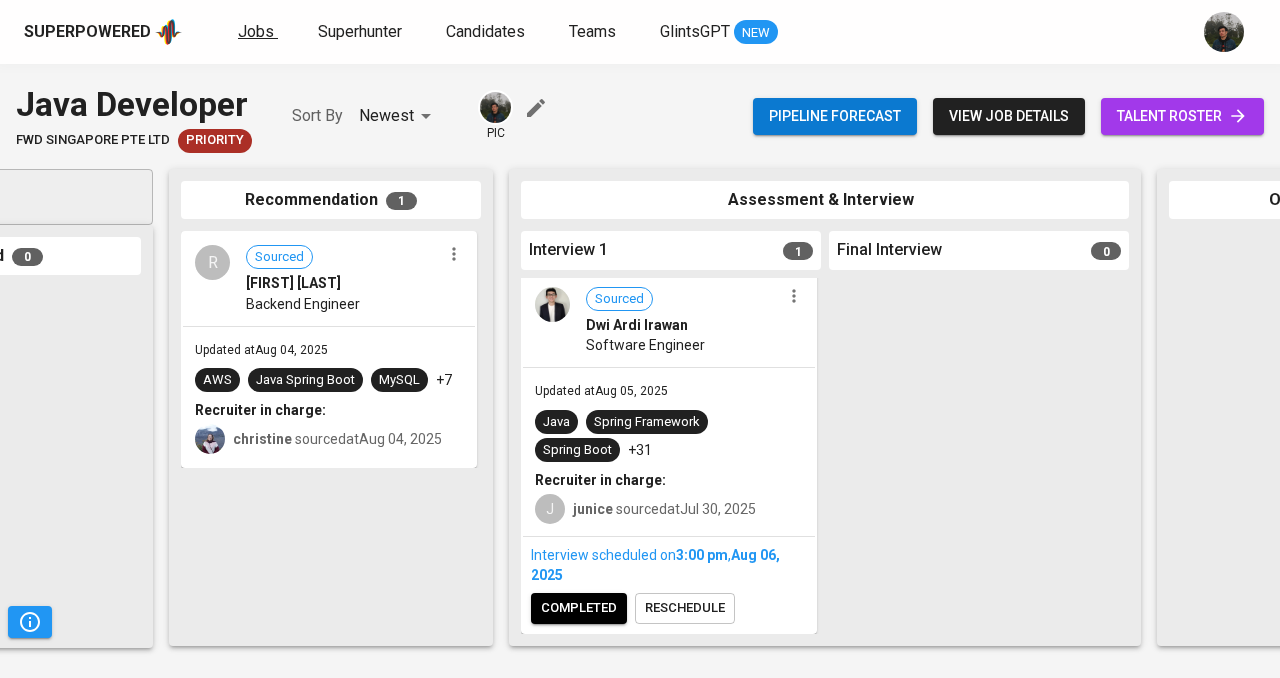 click on "Jobs" at bounding box center [256, 31] 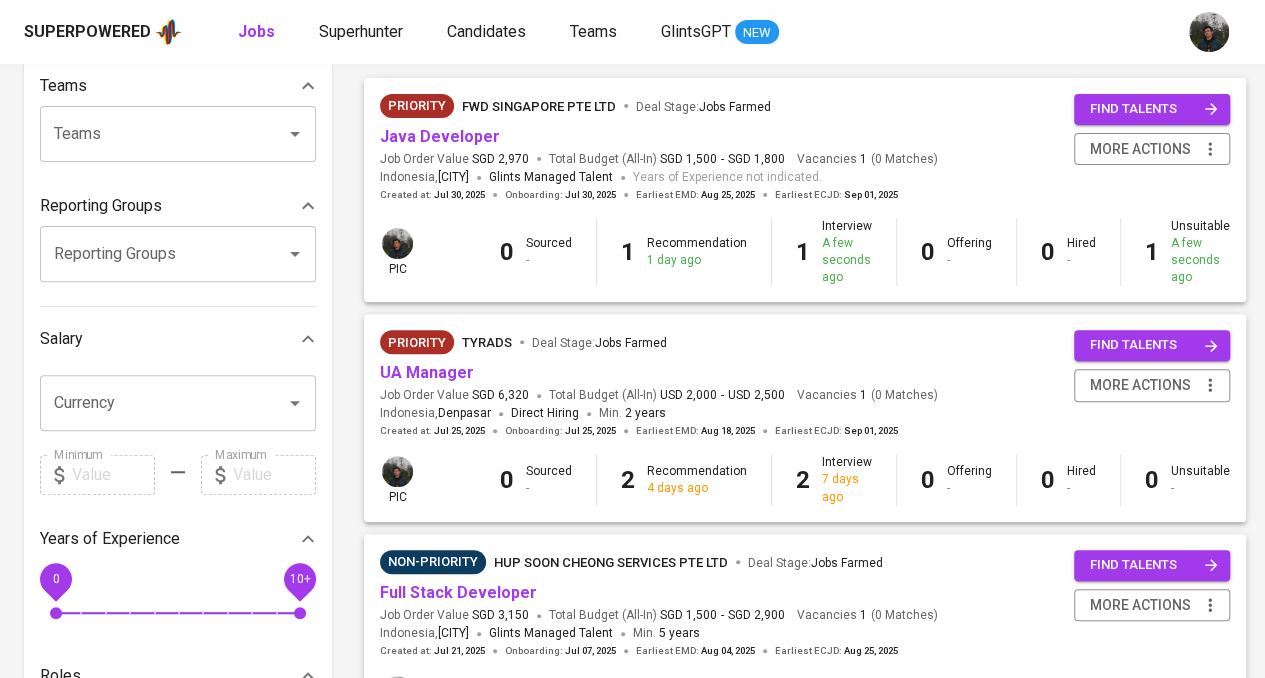 scroll, scrollTop: 300, scrollLeft: 0, axis: vertical 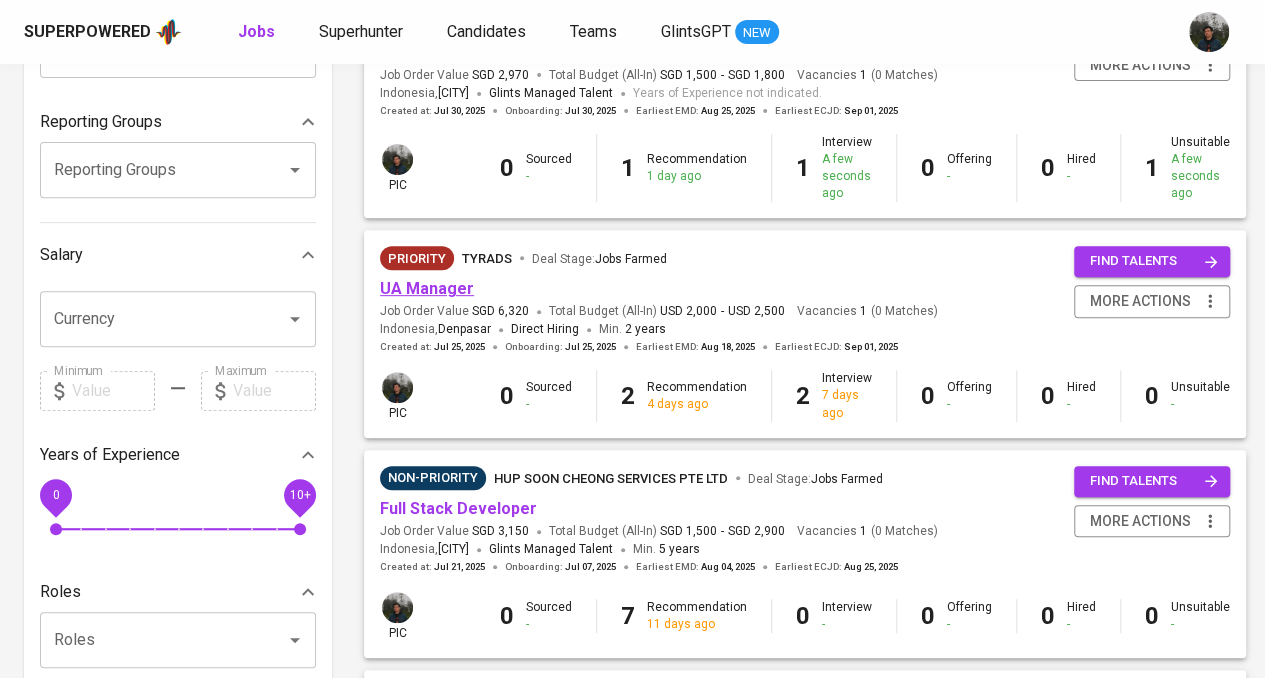 click on "UA Manager" at bounding box center [659, 289] 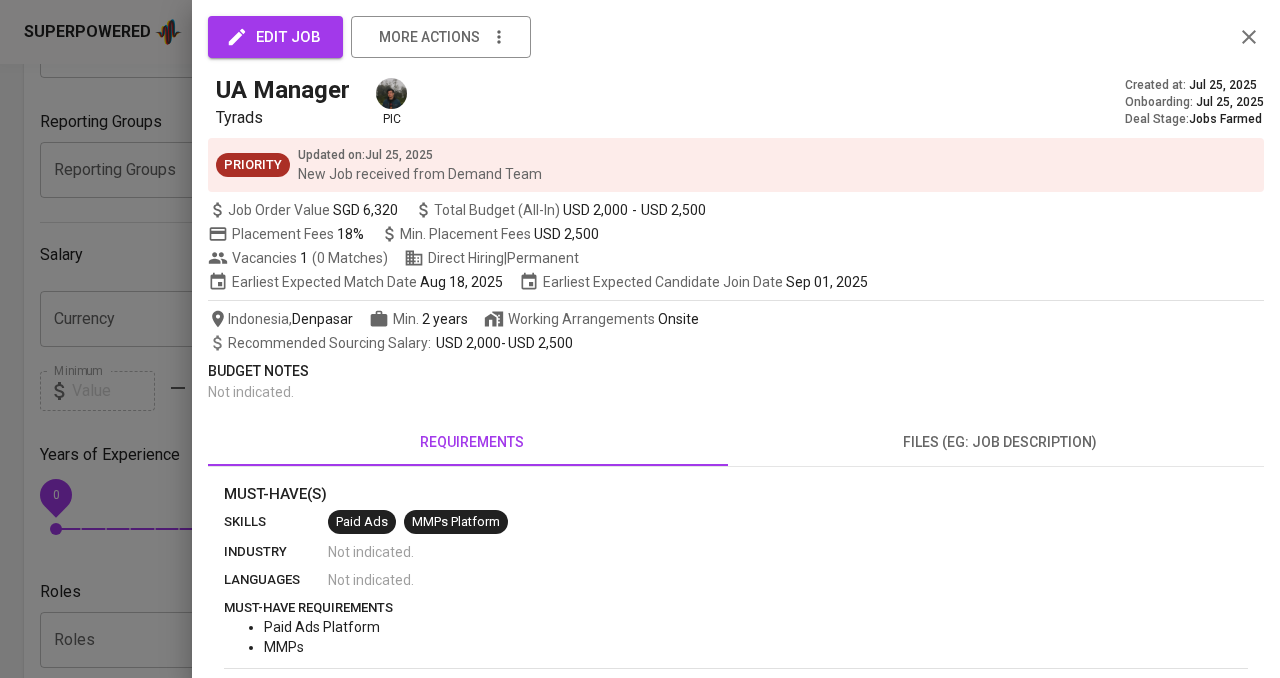 drag, startPoint x: 1228, startPoint y: 33, endPoint x: 1154, endPoint y: 87, distance: 91.60786 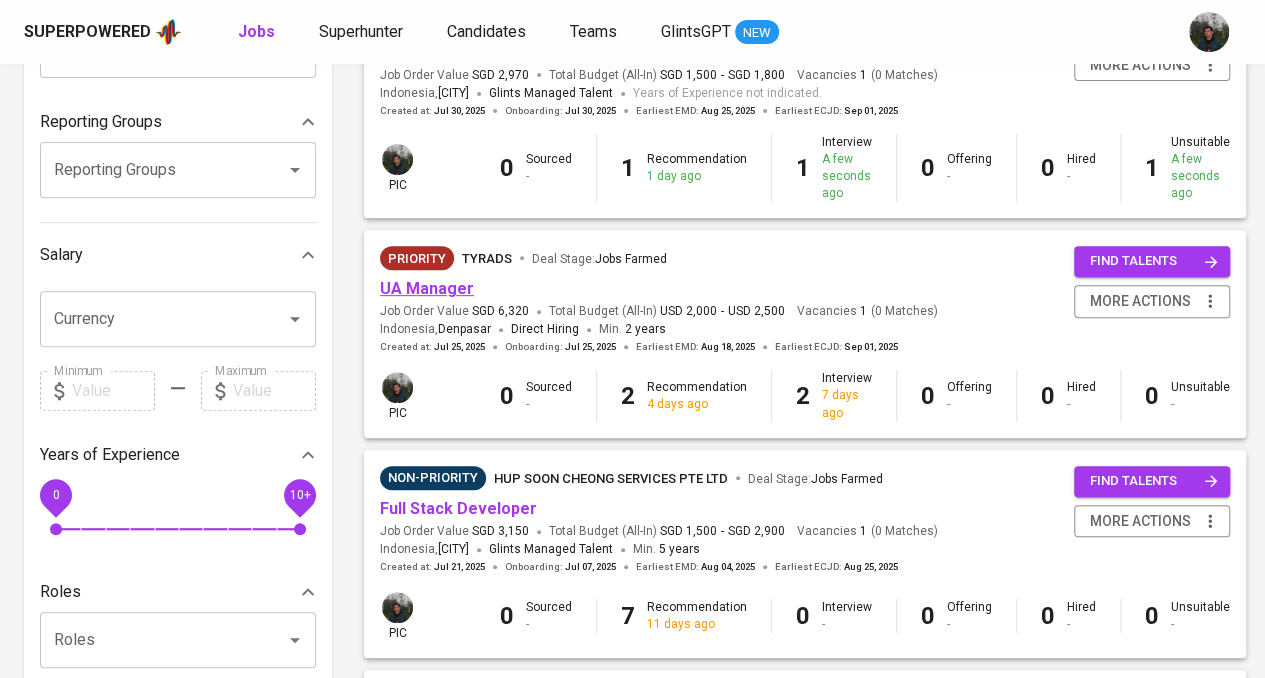 click on "UA Manager" at bounding box center (427, 288) 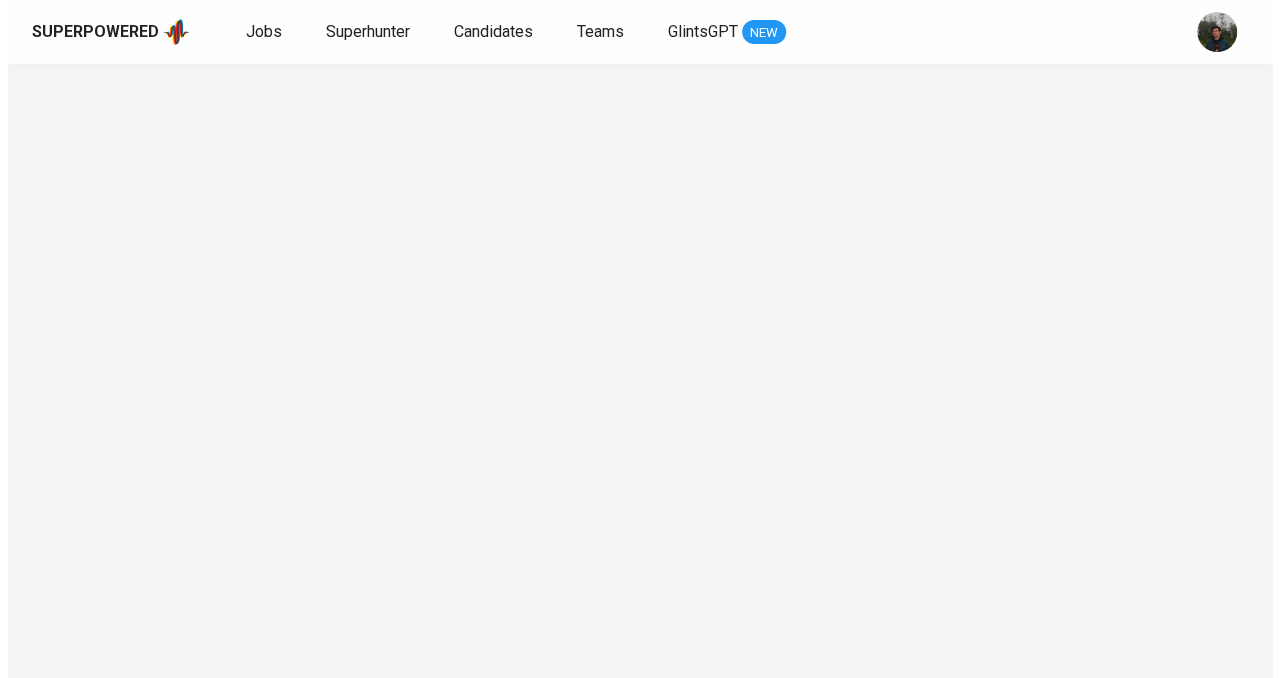 scroll, scrollTop: 0, scrollLeft: 0, axis: both 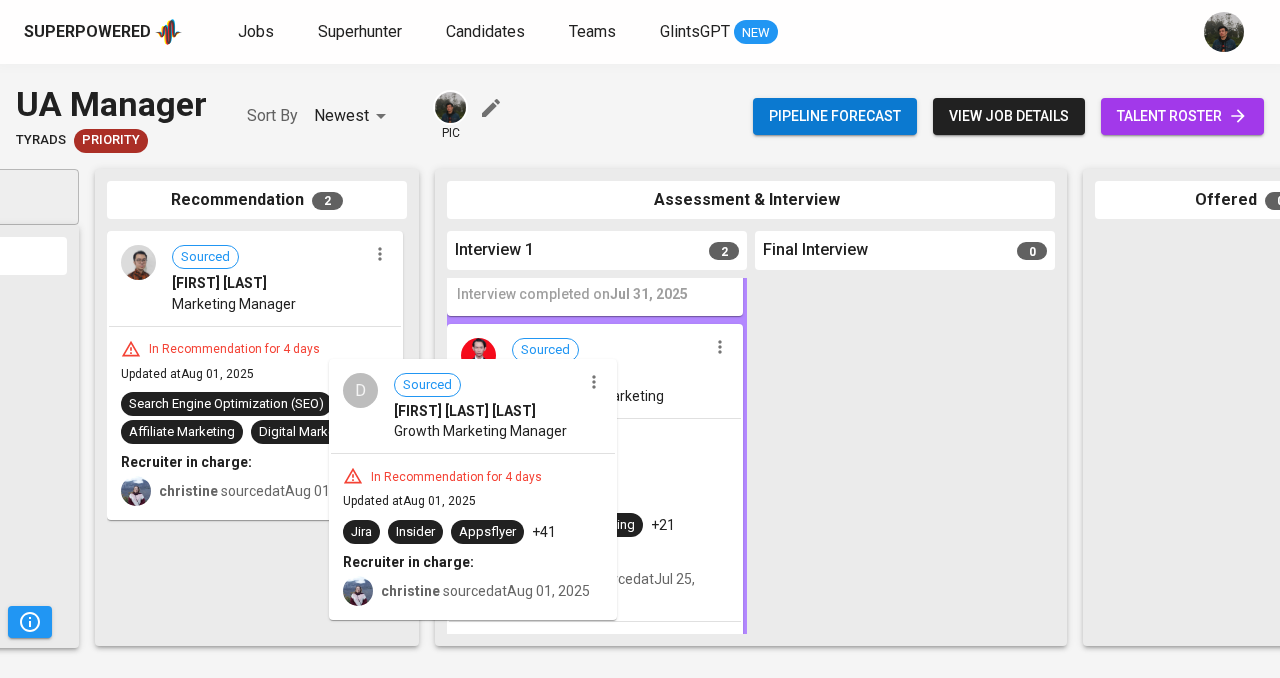 drag, startPoint x: 288, startPoint y: 402, endPoint x: 546, endPoint y: 409, distance: 258.09494 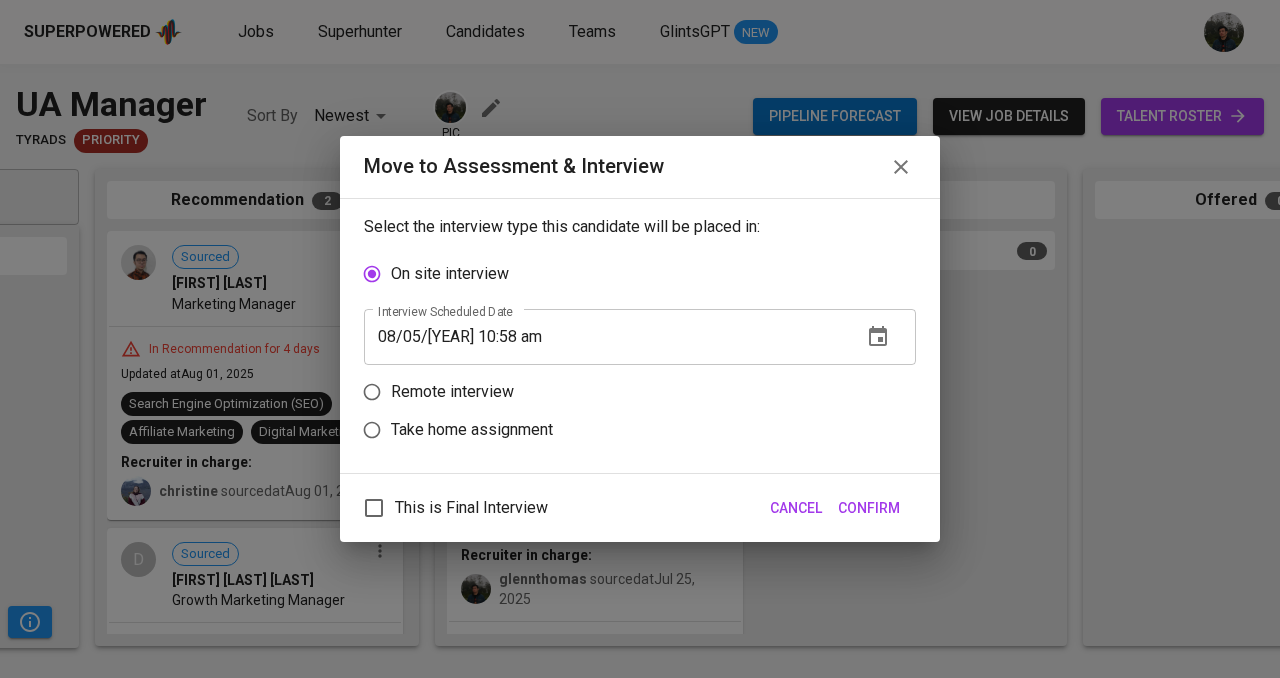 click on "Remote interview" at bounding box center (452, 392) 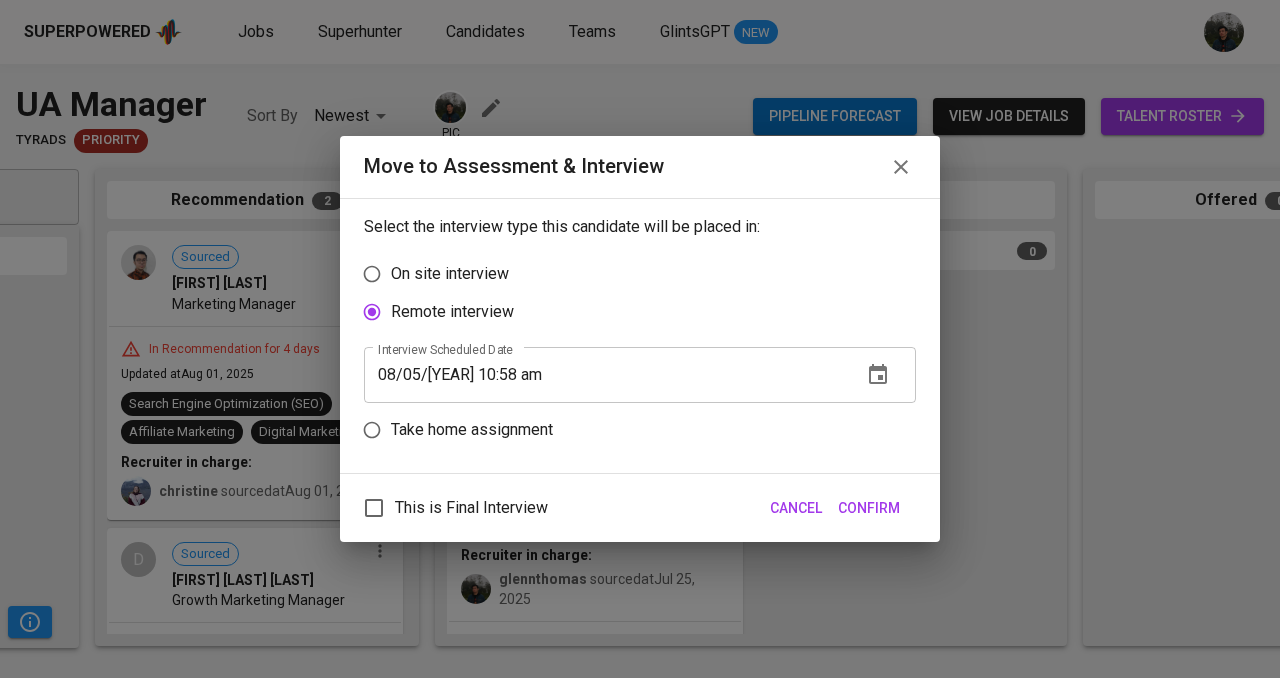 click on "Confirm" at bounding box center [869, 508] 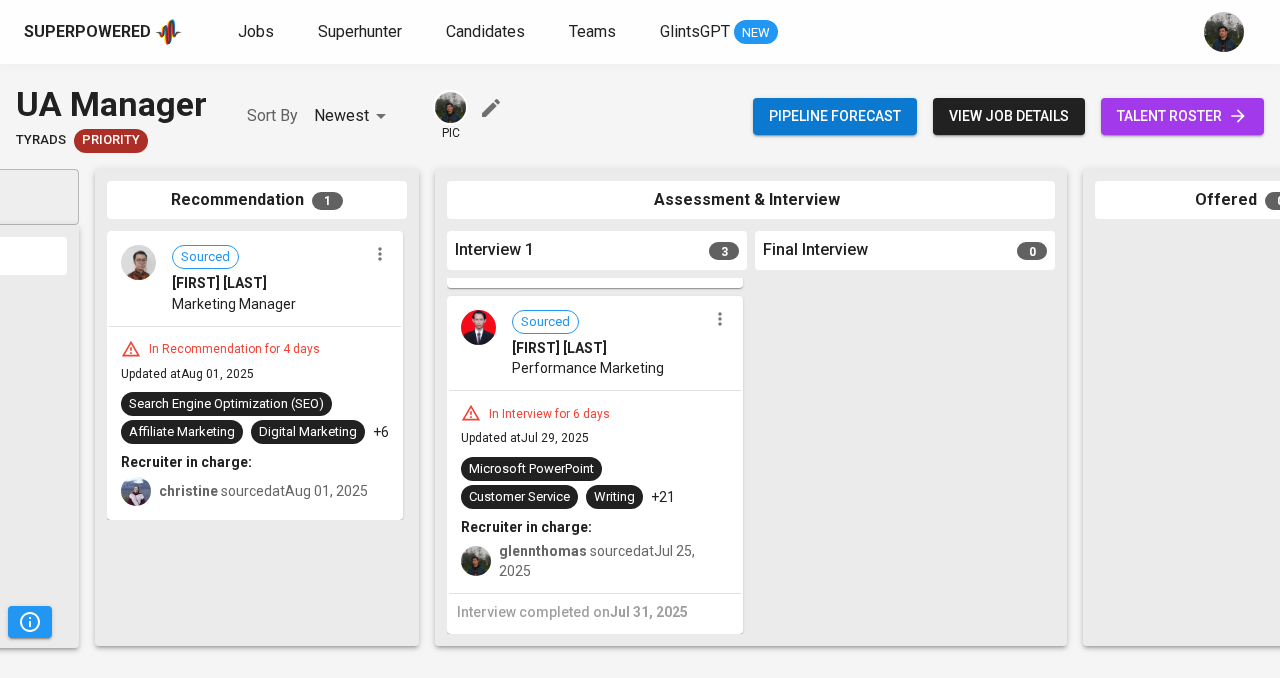 scroll, scrollTop: 687, scrollLeft: 0, axis: vertical 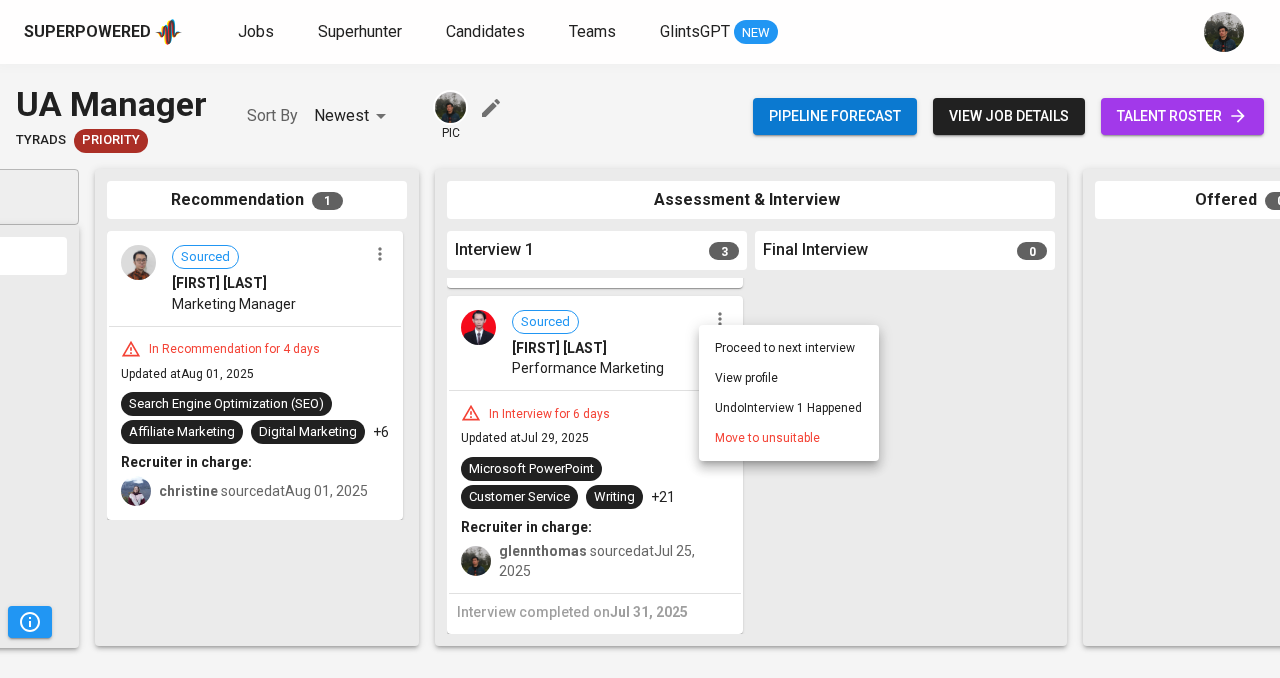 click on "Move to unsuitable" at bounding box center (767, 438) 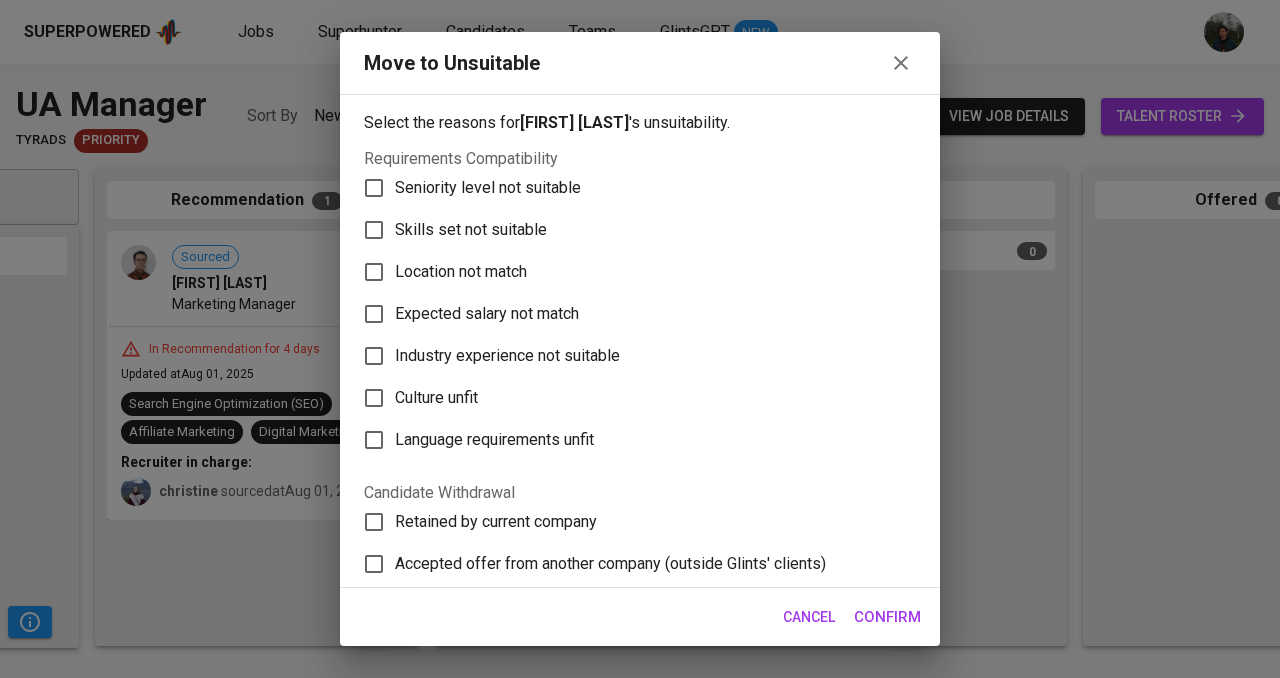 click on "Skills set not suitable" at bounding box center [471, 230] 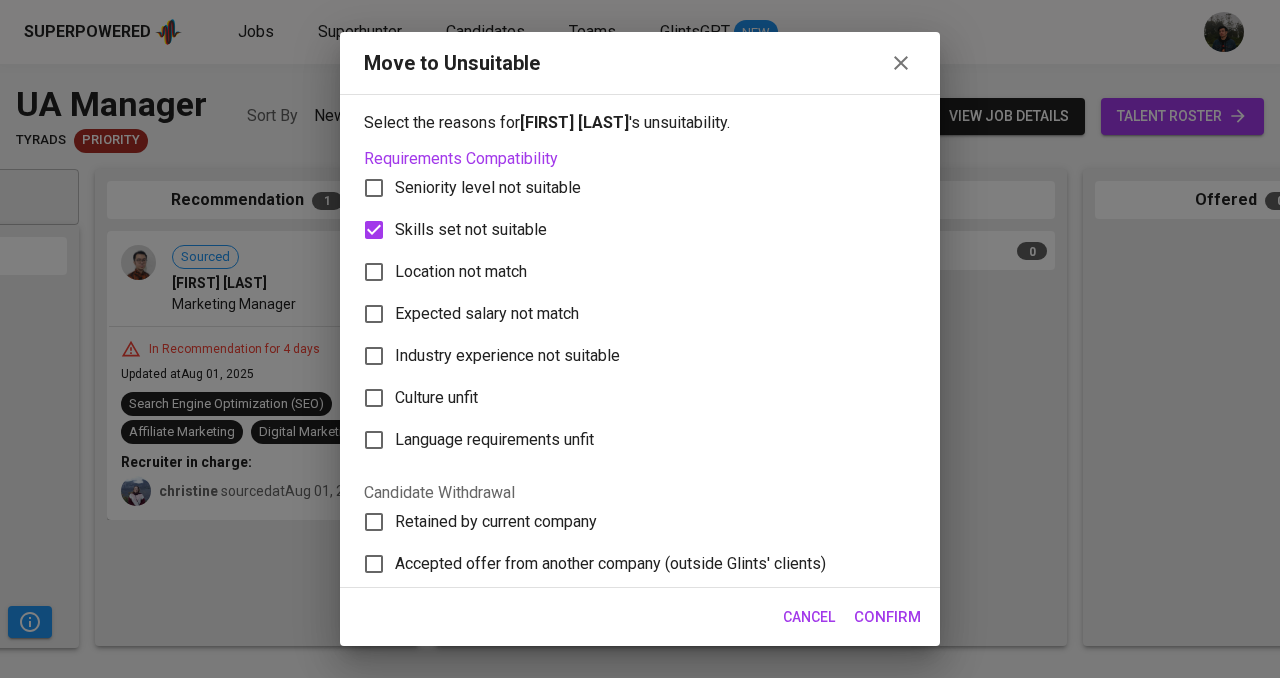 click on "Confirm" at bounding box center (887, 617) 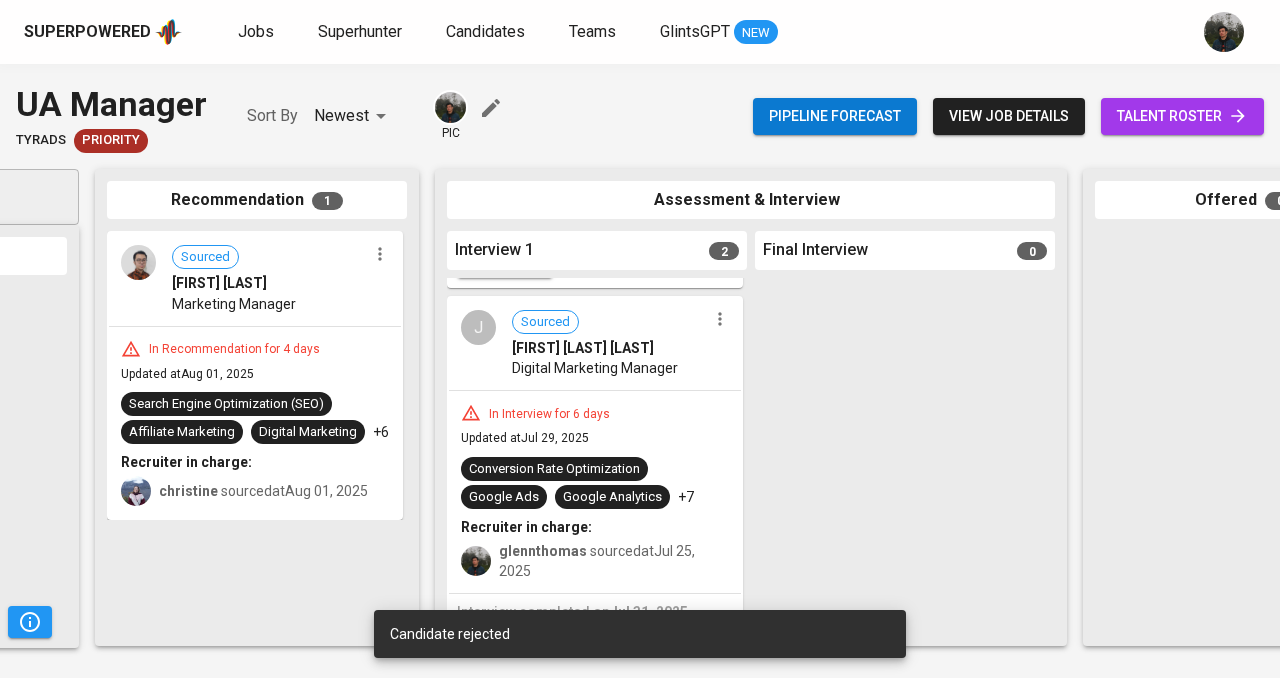 scroll, scrollTop: 20, scrollLeft: 0, axis: vertical 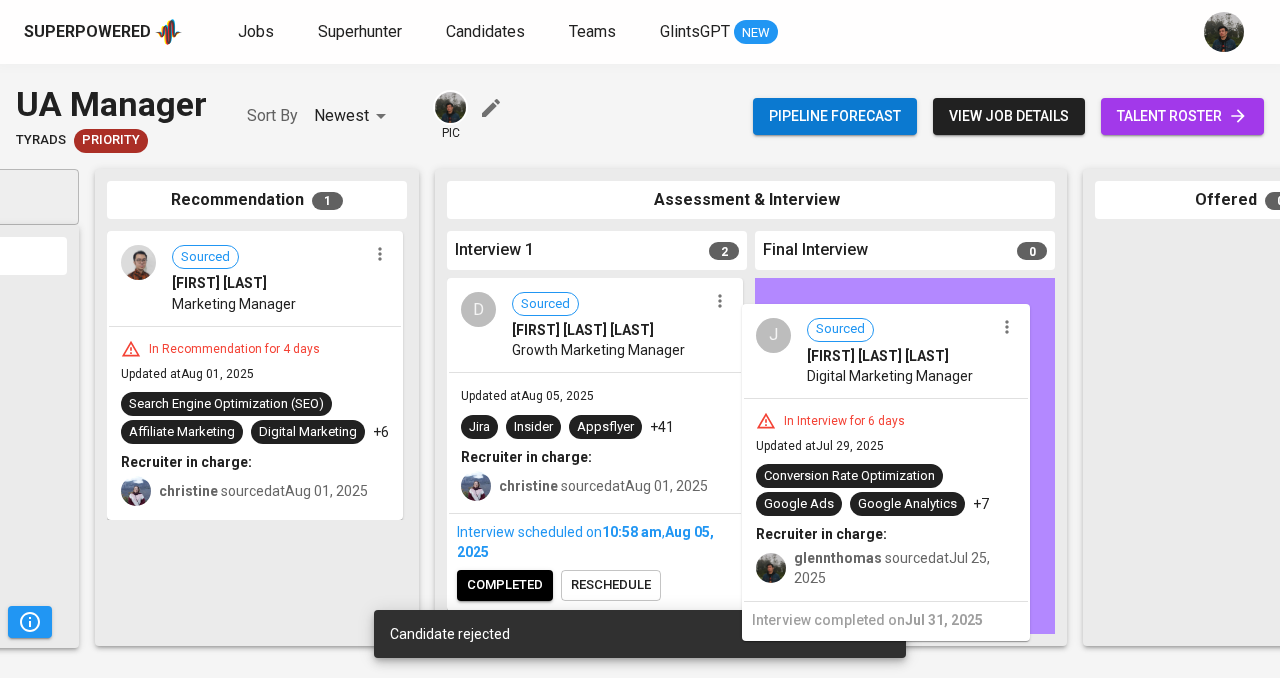 drag, startPoint x: 653, startPoint y: 341, endPoint x: 918, endPoint y: 351, distance: 265.1886 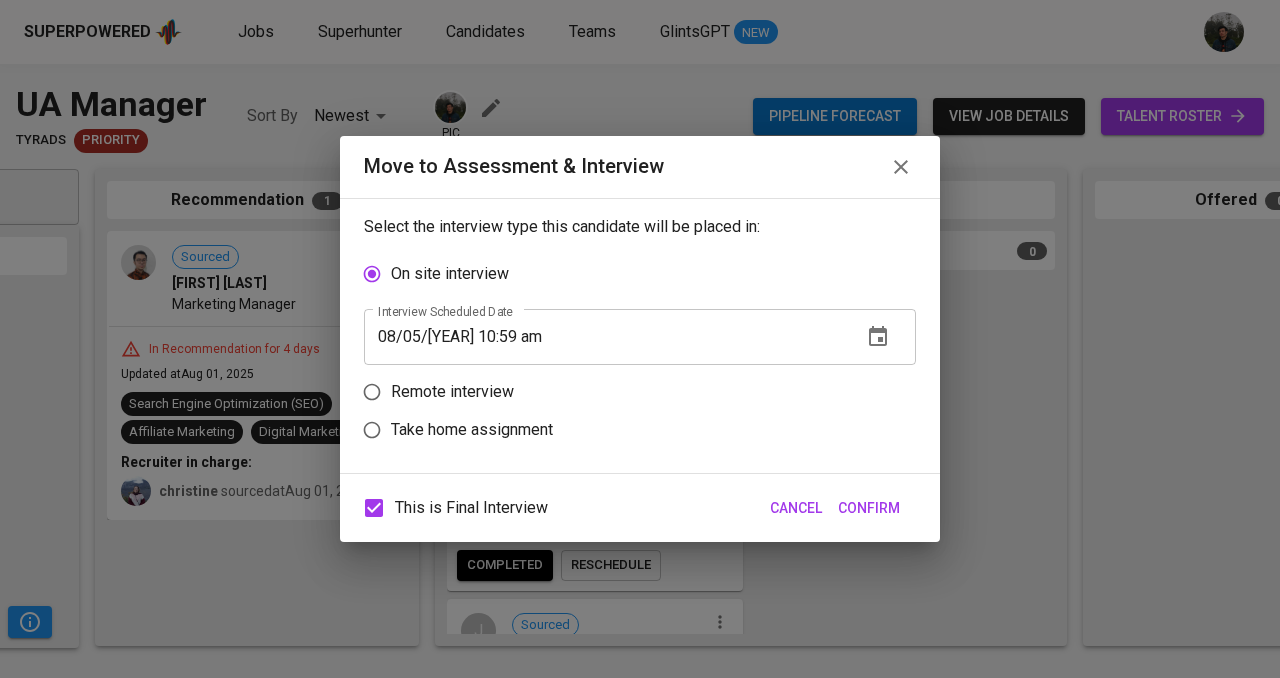 click on "Remote interview" at bounding box center [452, 392] 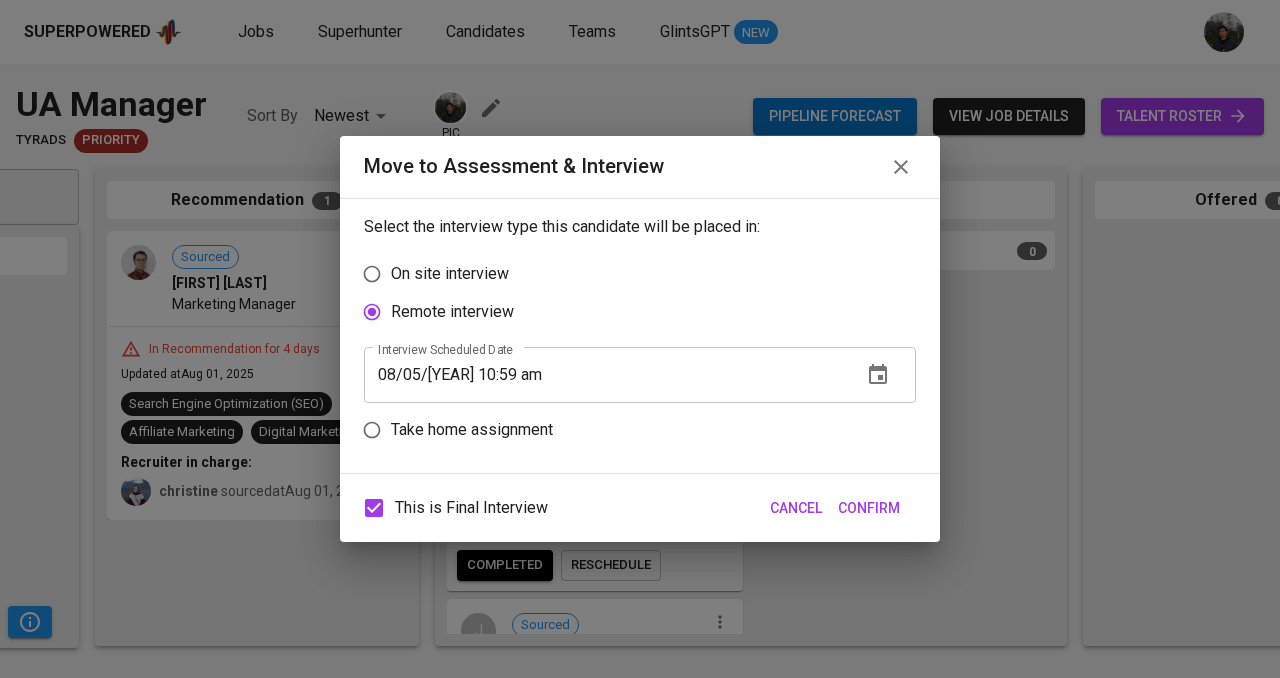 click 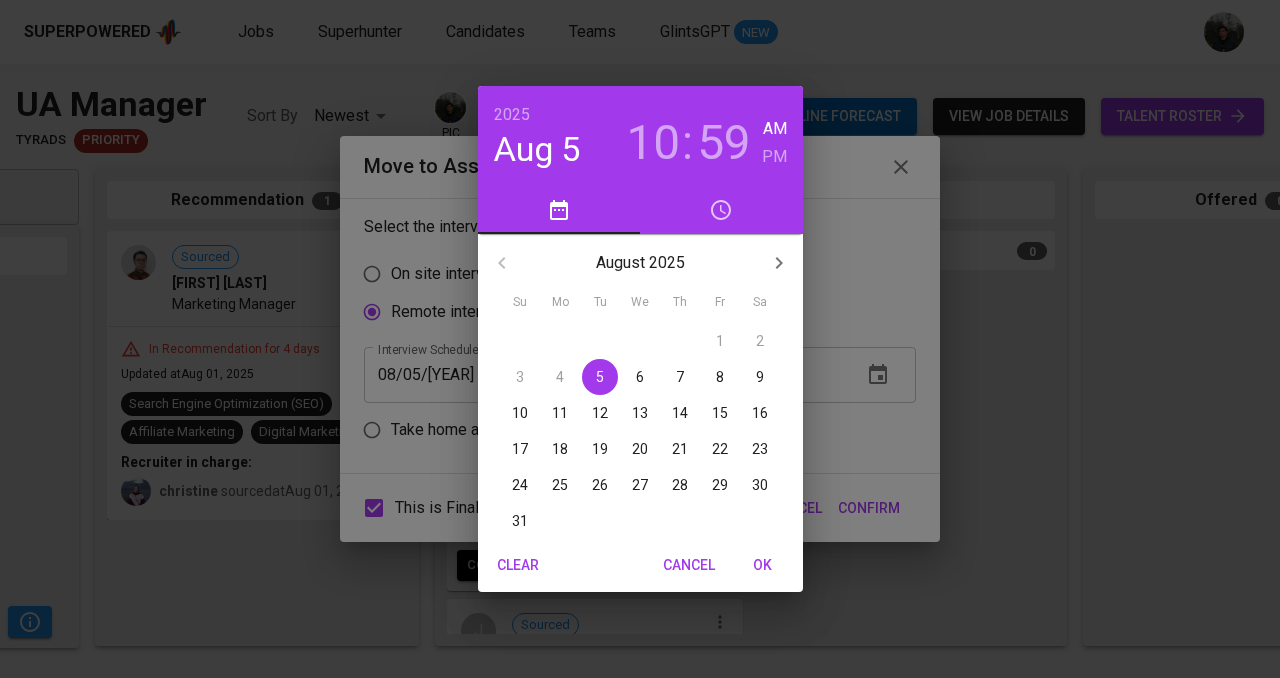 click on "7" at bounding box center (680, 377) 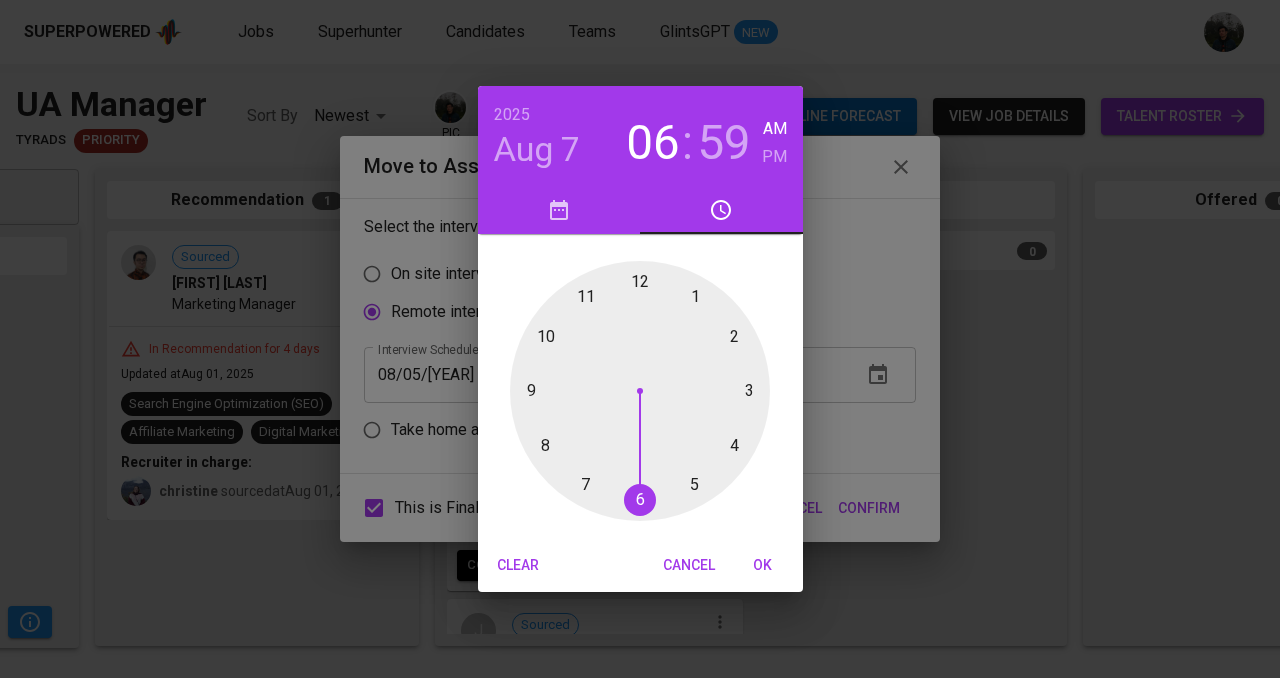 drag, startPoint x: 547, startPoint y: 337, endPoint x: 672, endPoint y: 479, distance: 189.17981 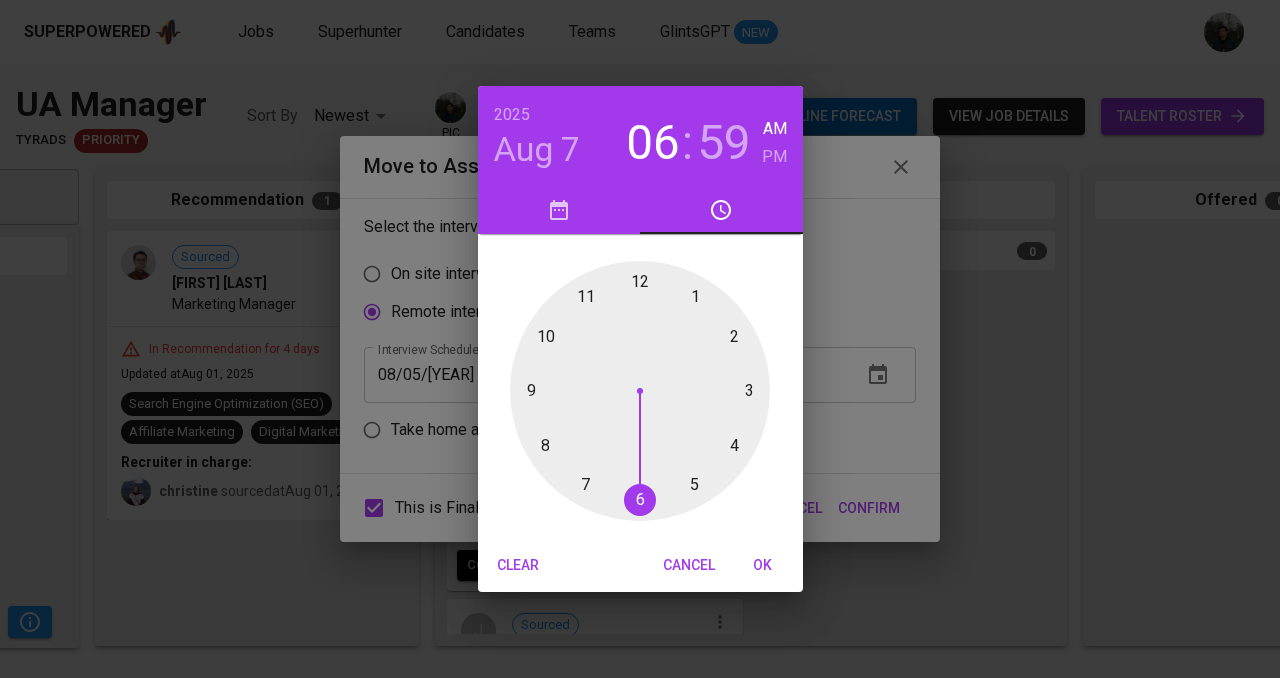 click at bounding box center (640, 391) 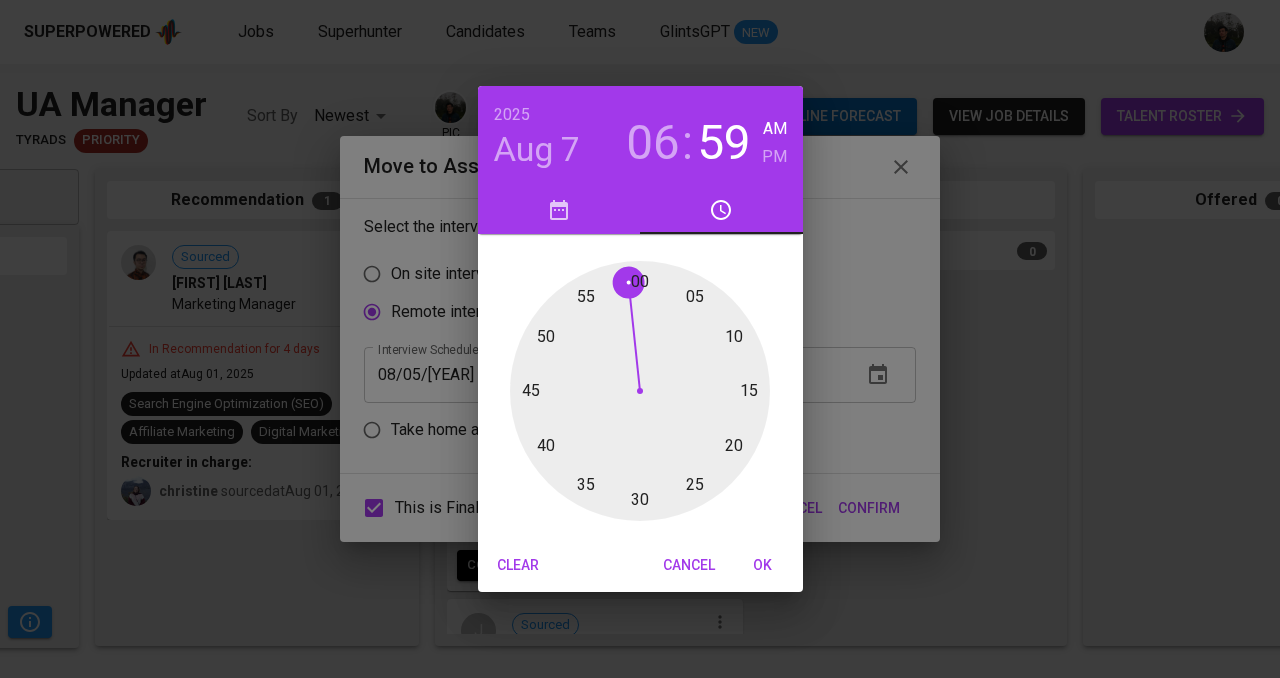 click on "PM" at bounding box center (774, 157) 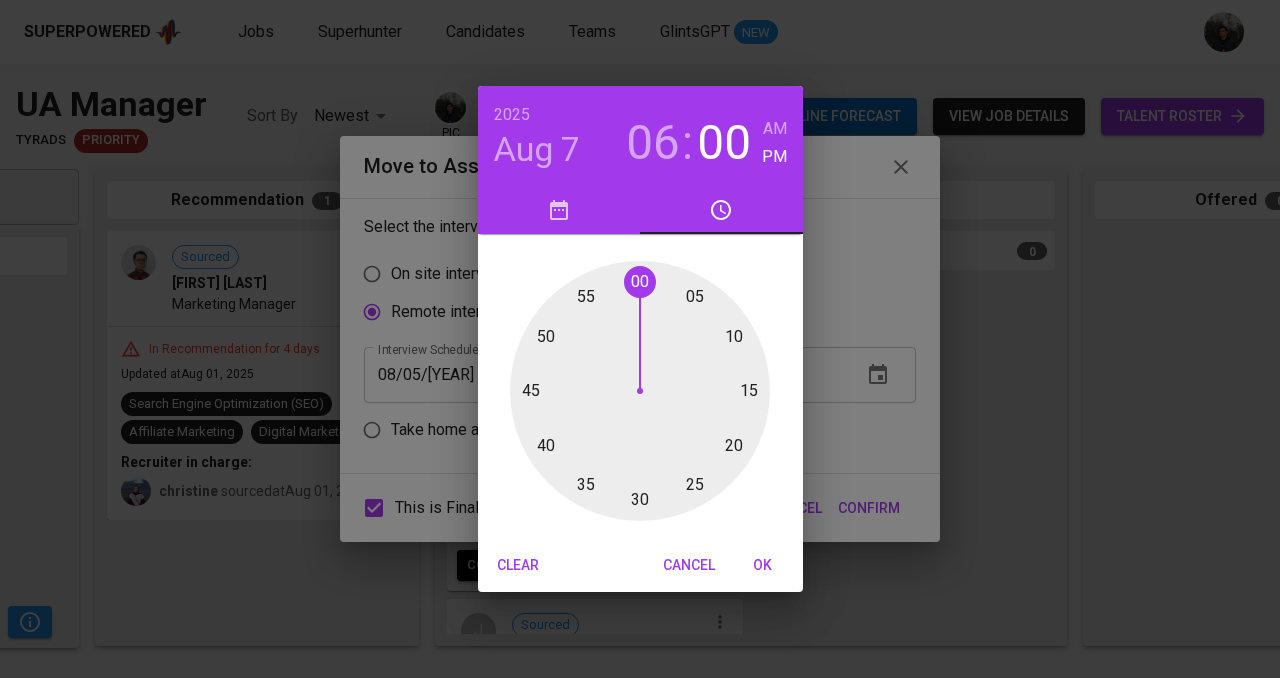 drag, startPoint x: 620, startPoint y: 279, endPoint x: 656, endPoint y: 296, distance: 39.812057 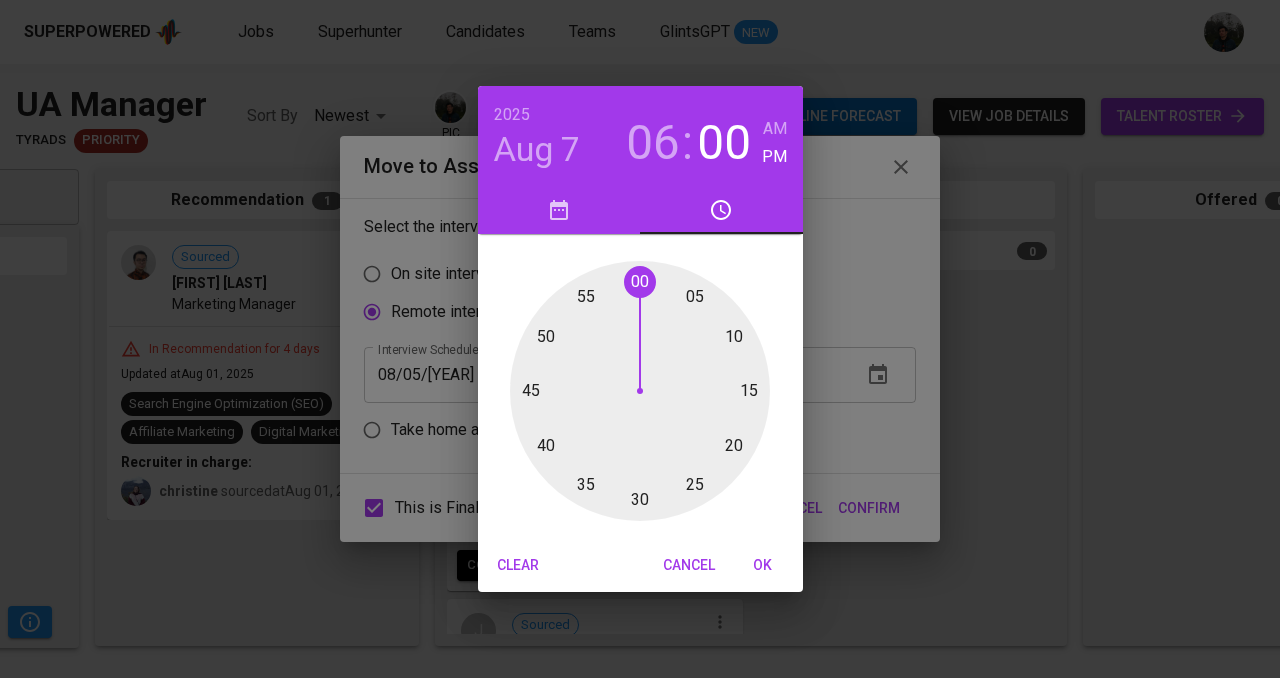click at bounding box center [640, 391] 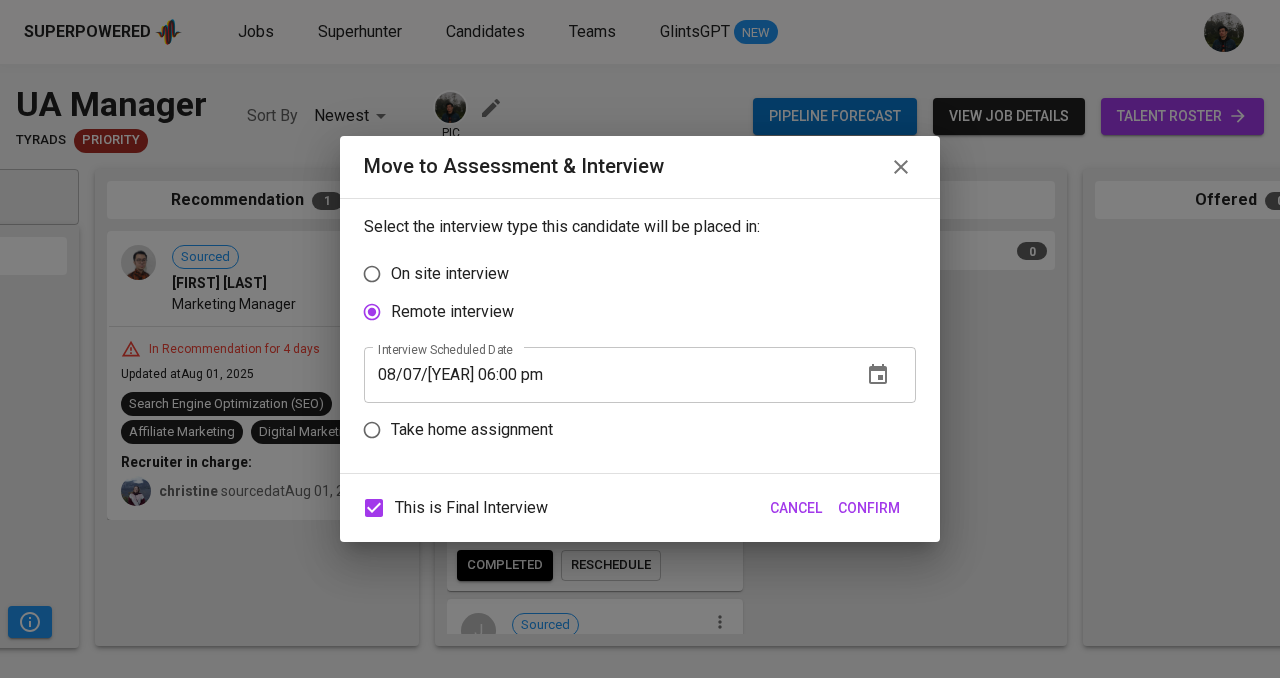click on "Confirm" at bounding box center [869, 508] 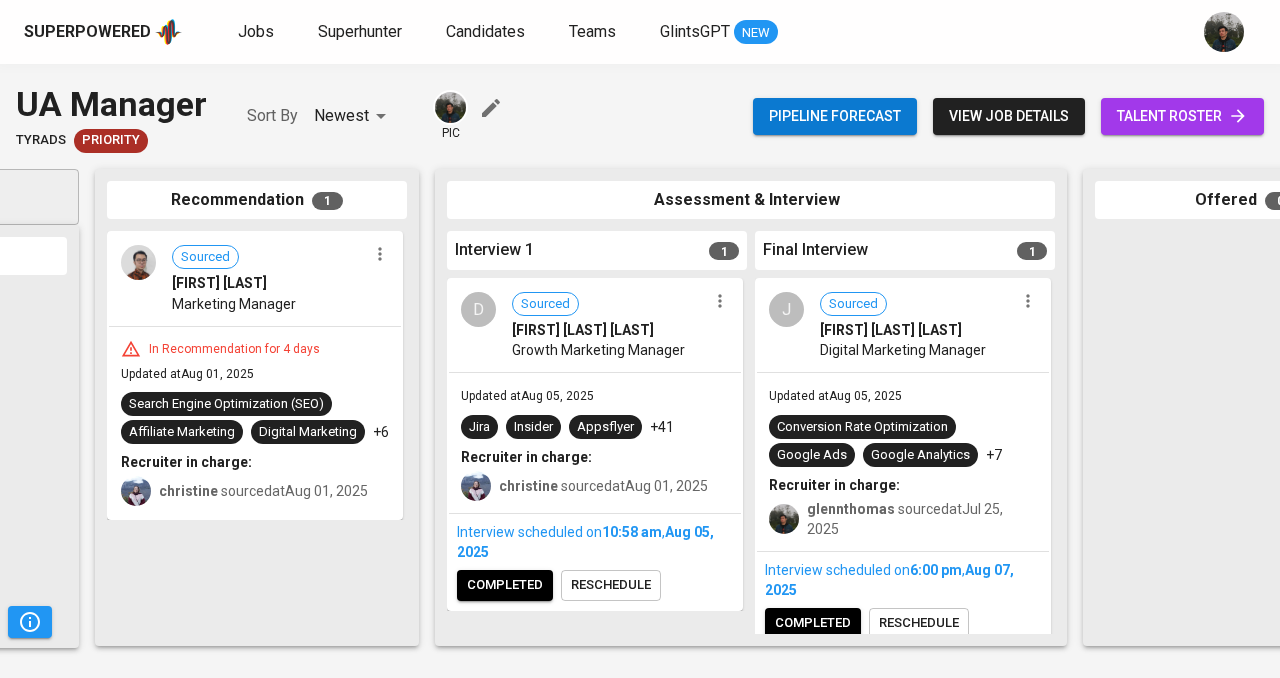 scroll, scrollTop: 12, scrollLeft: 0, axis: vertical 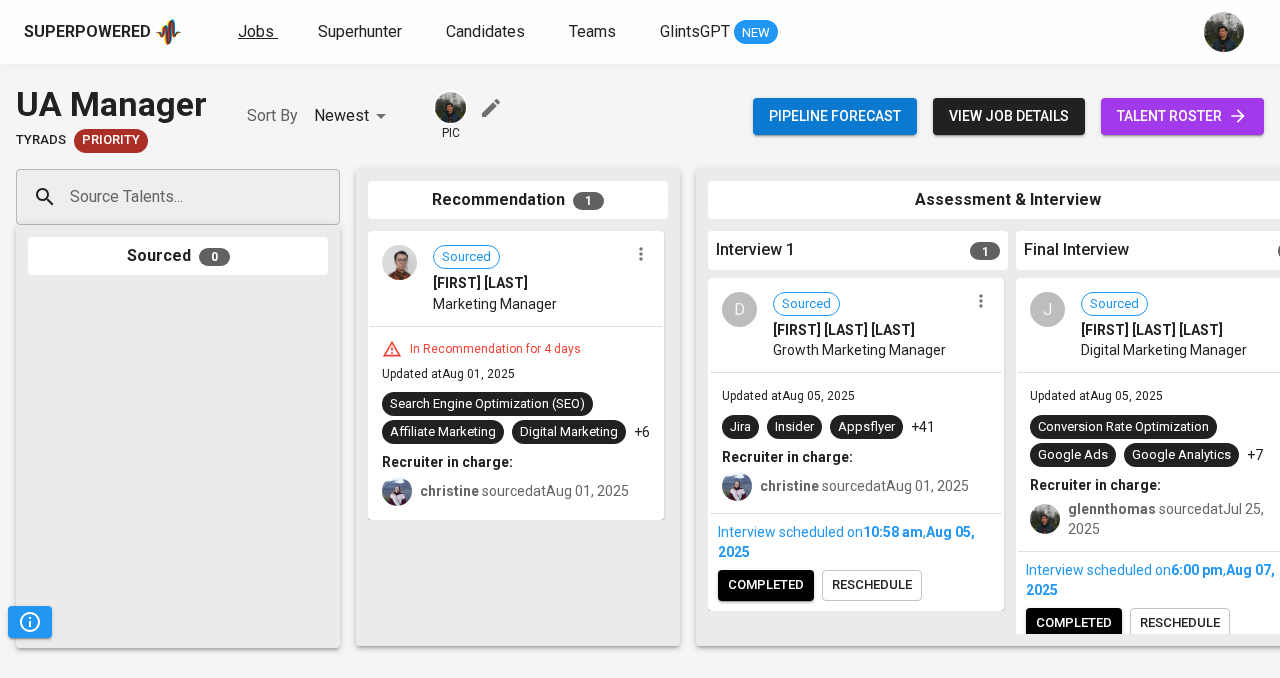 click on "Jobs" at bounding box center (256, 31) 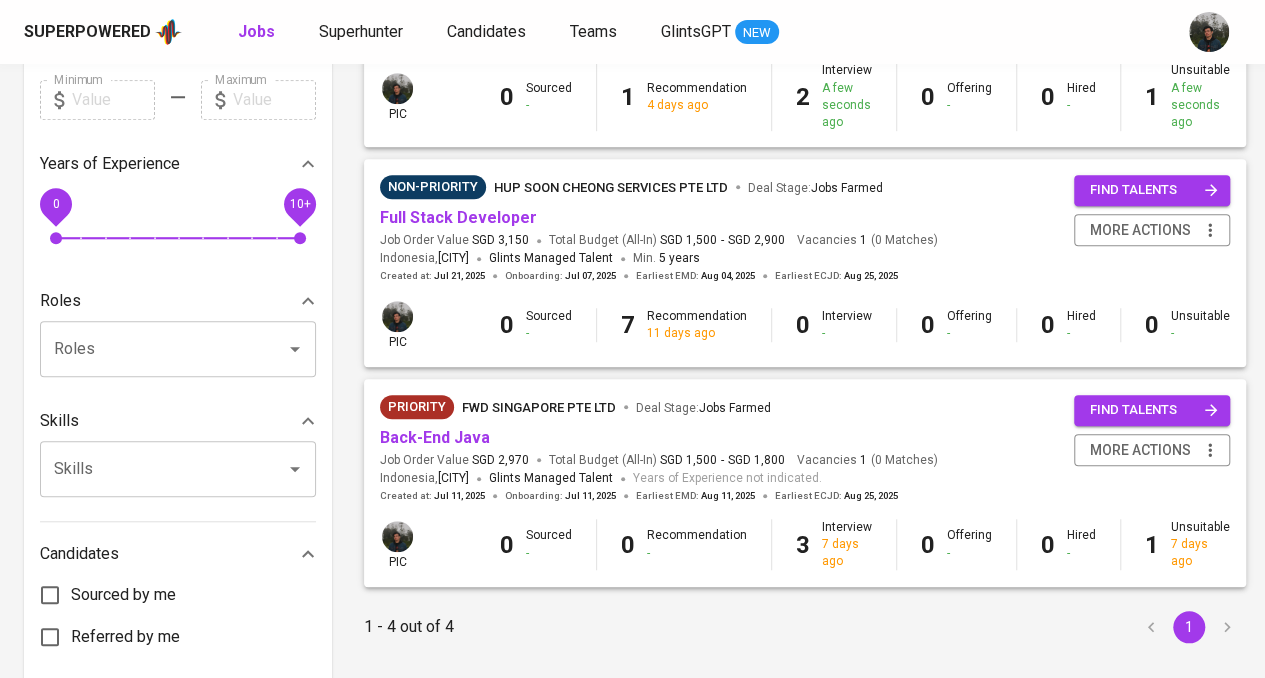scroll, scrollTop: 600, scrollLeft: 0, axis: vertical 